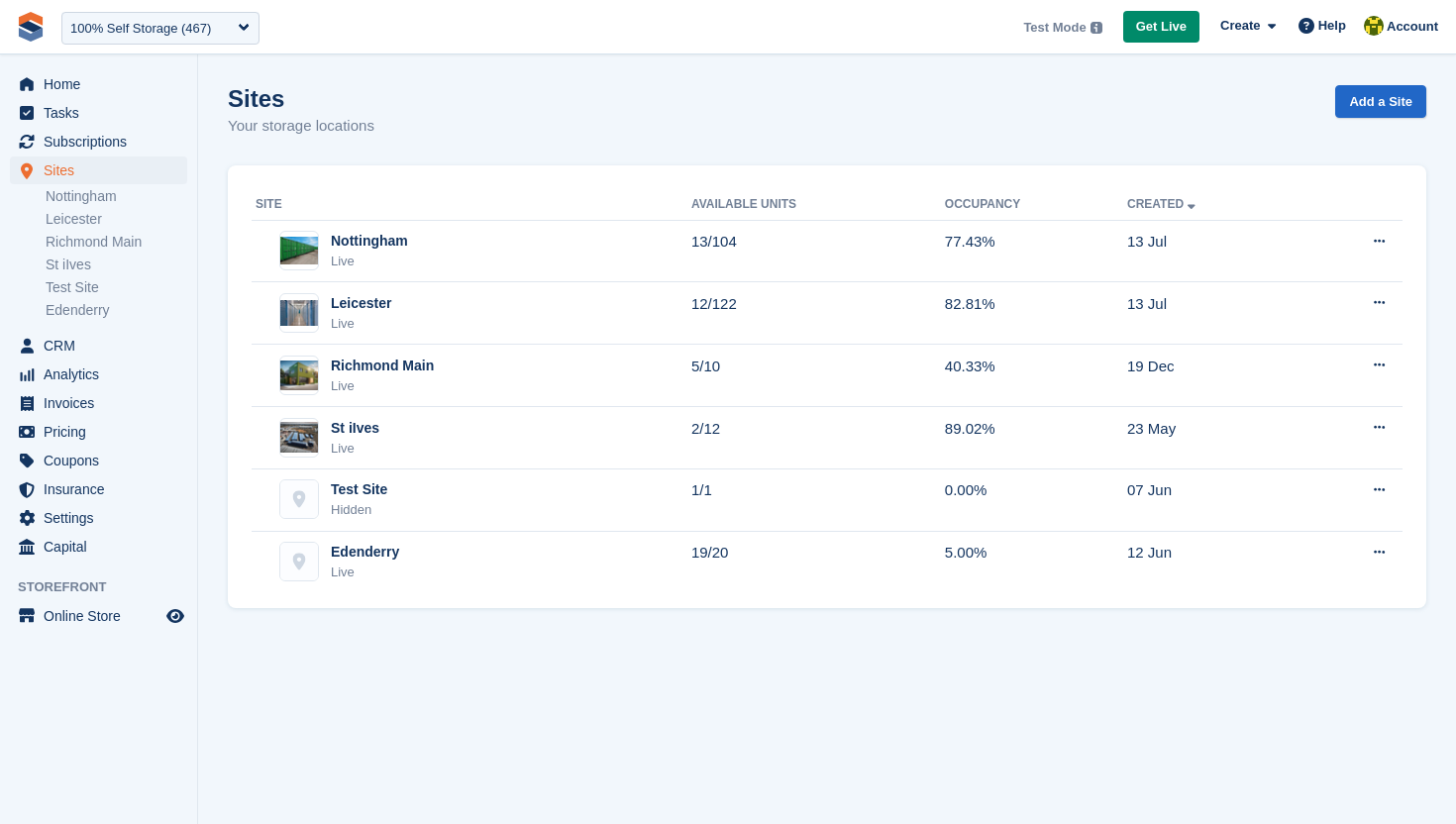scroll, scrollTop: 0, scrollLeft: 0, axis: both 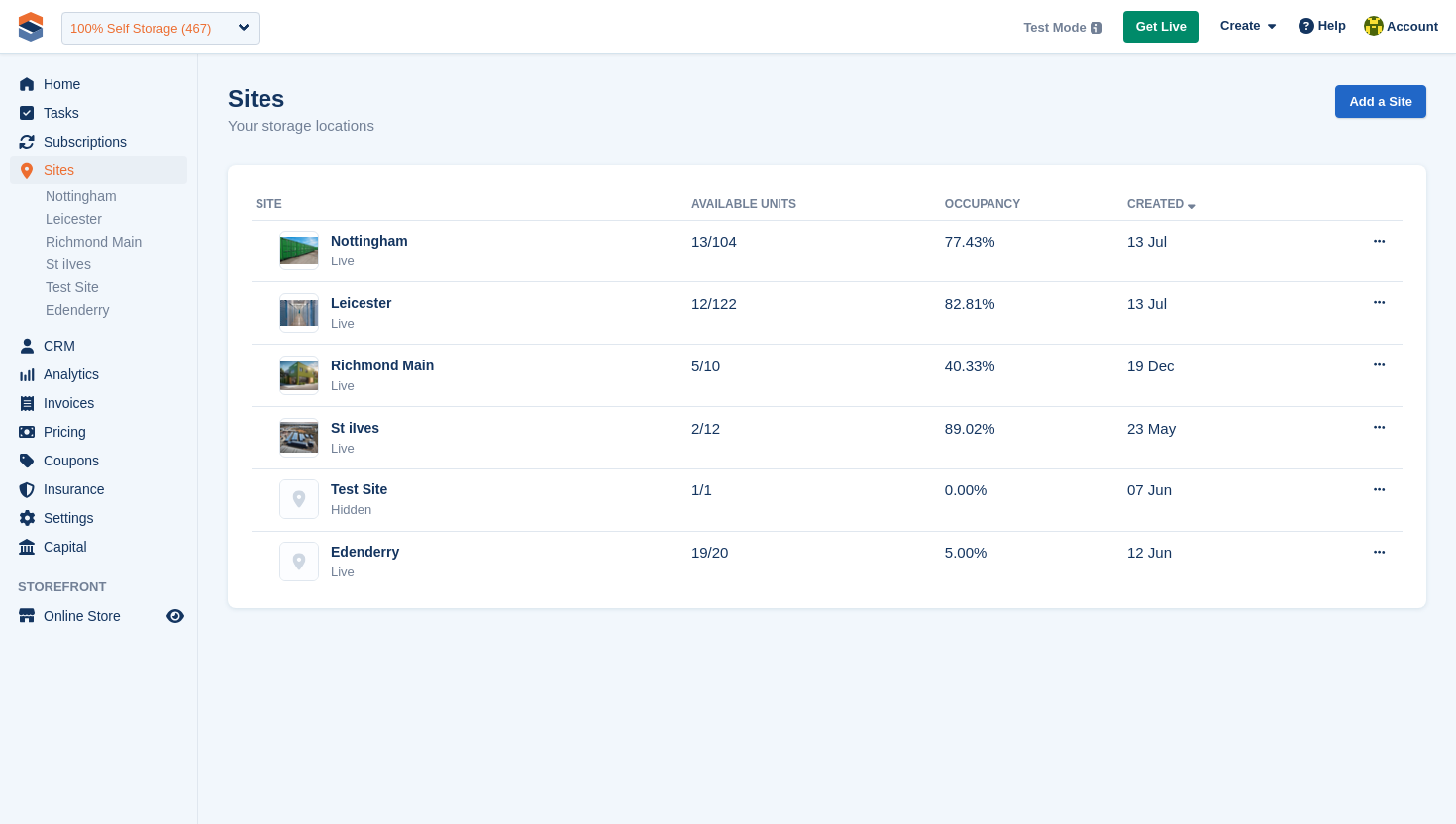 click on "100% Self Storage (467)" at bounding box center [141, 29] 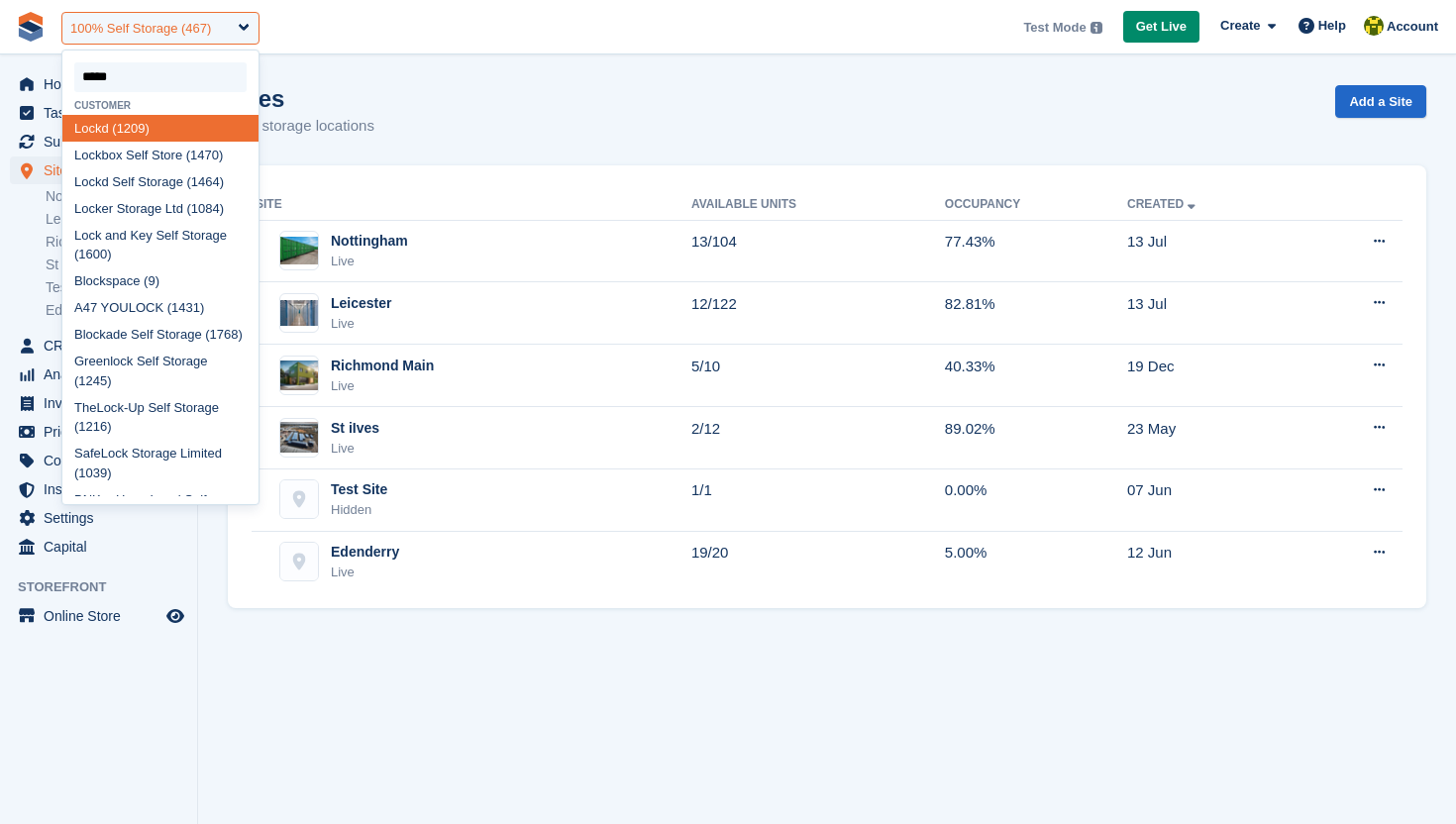 type on "******" 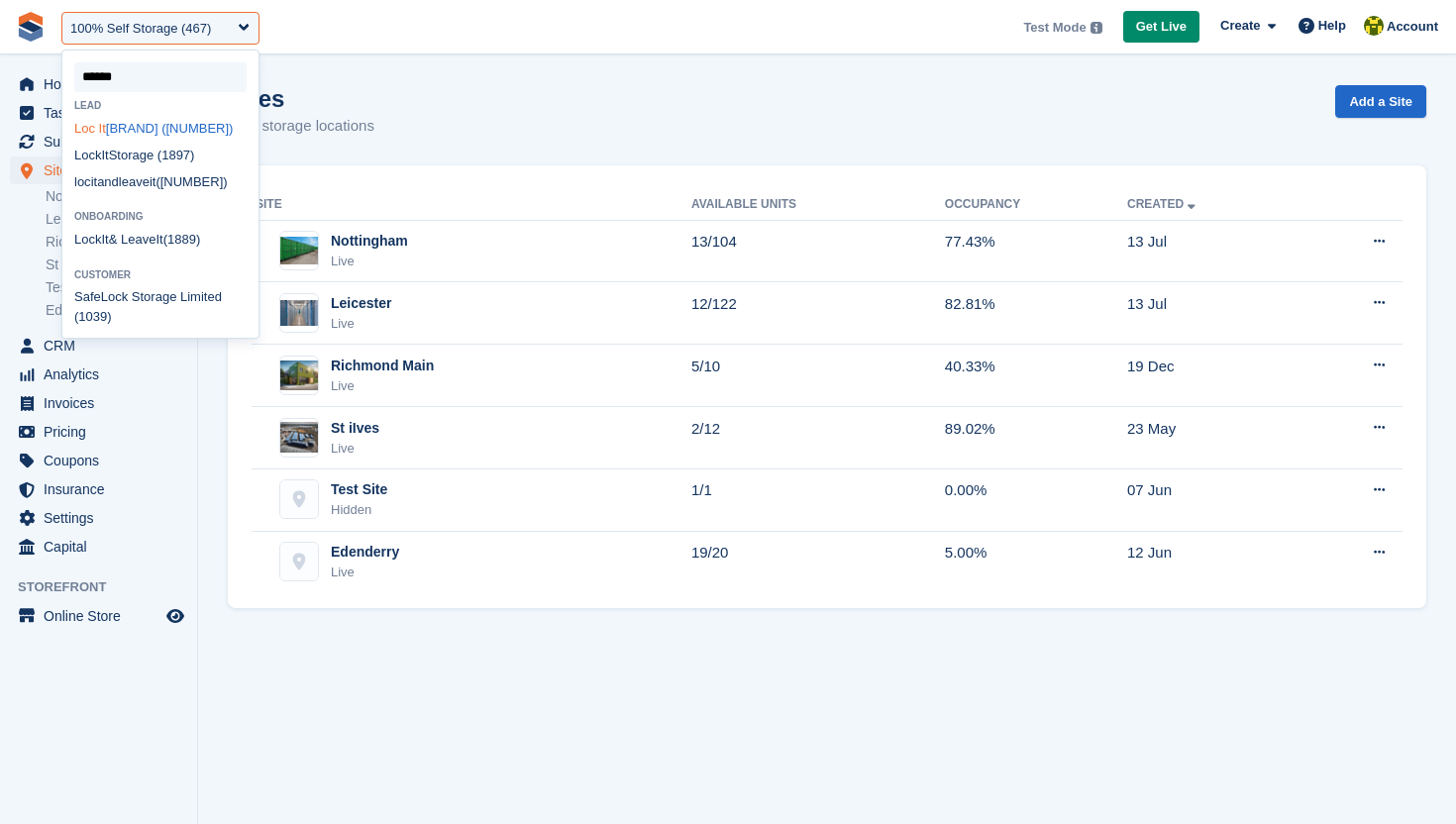 click on "Loc   It  Up (2013)" at bounding box center (160, 128) 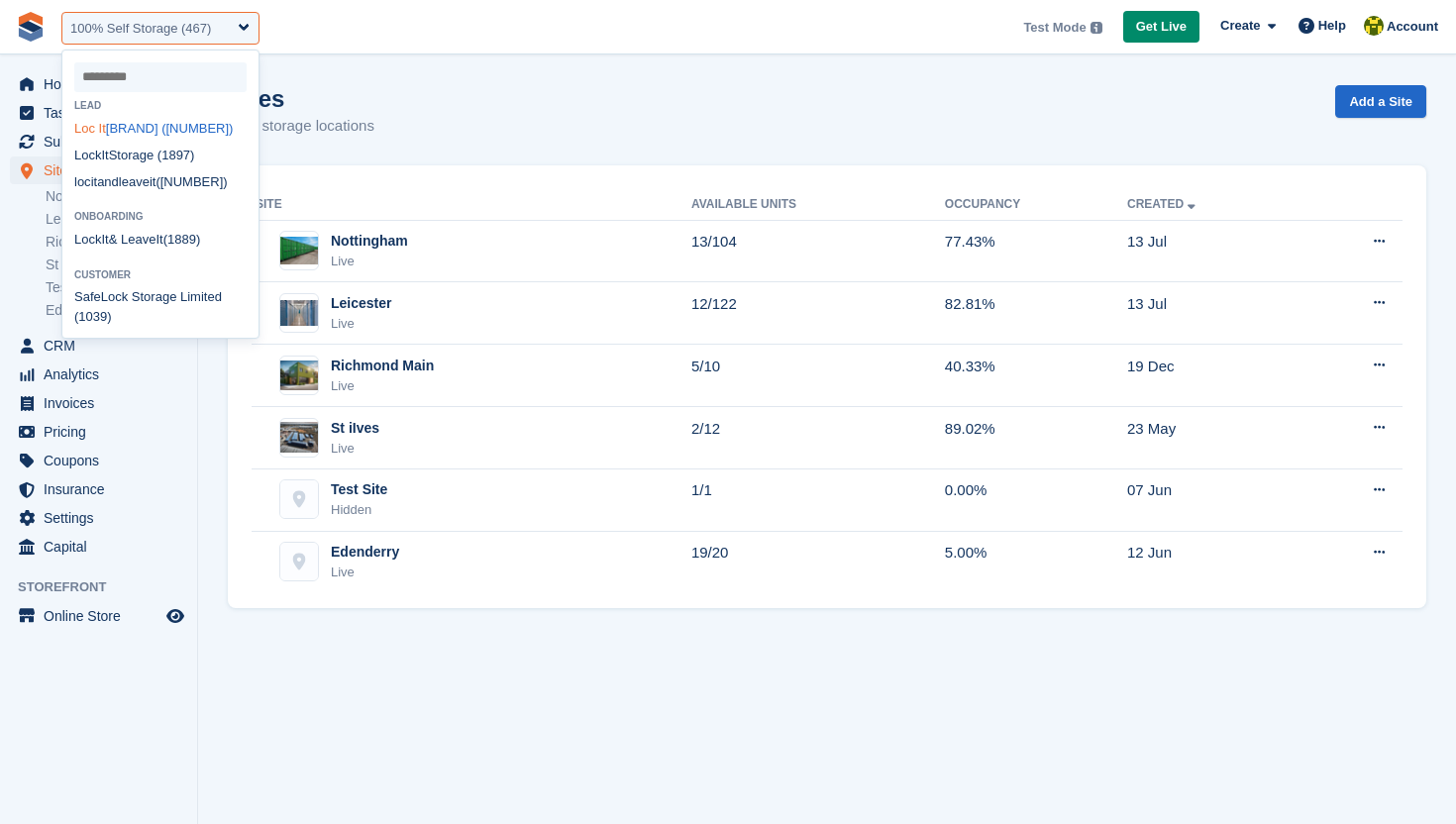 select on "****" 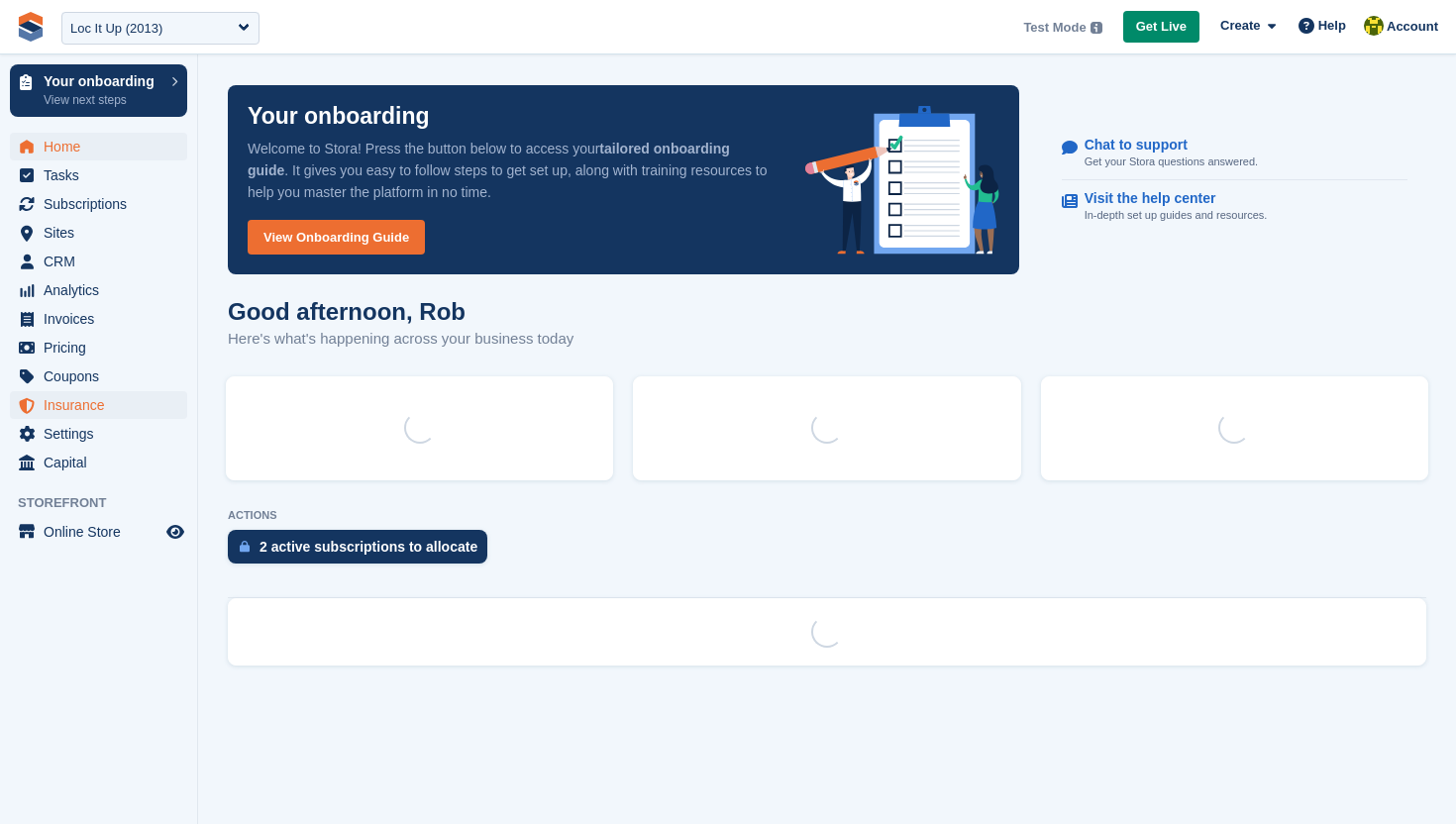 scroll, scrollTop: 0, scrollLeft: 0, axis: both 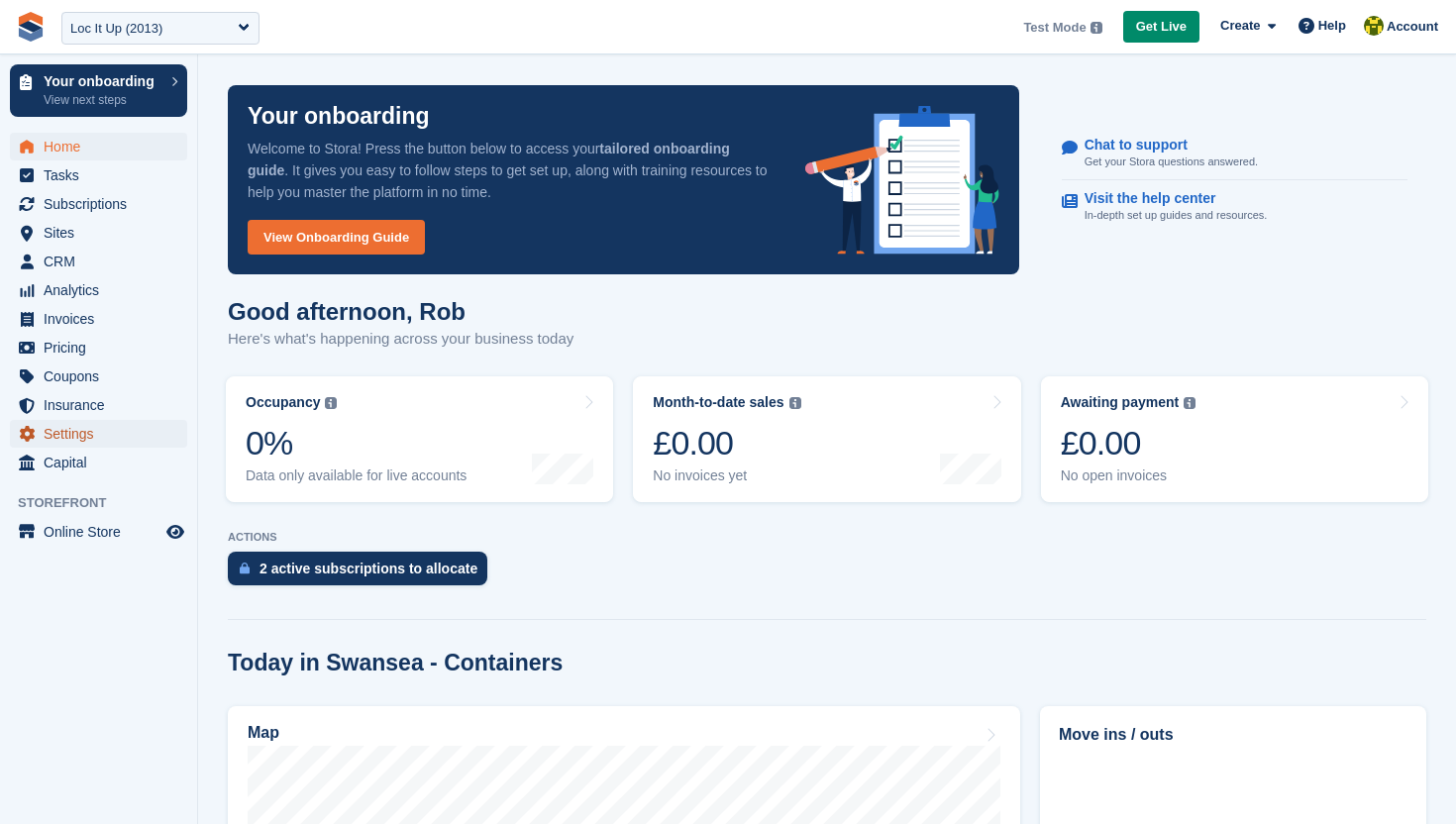 click on "Settings" at bounding box center [103, 434] 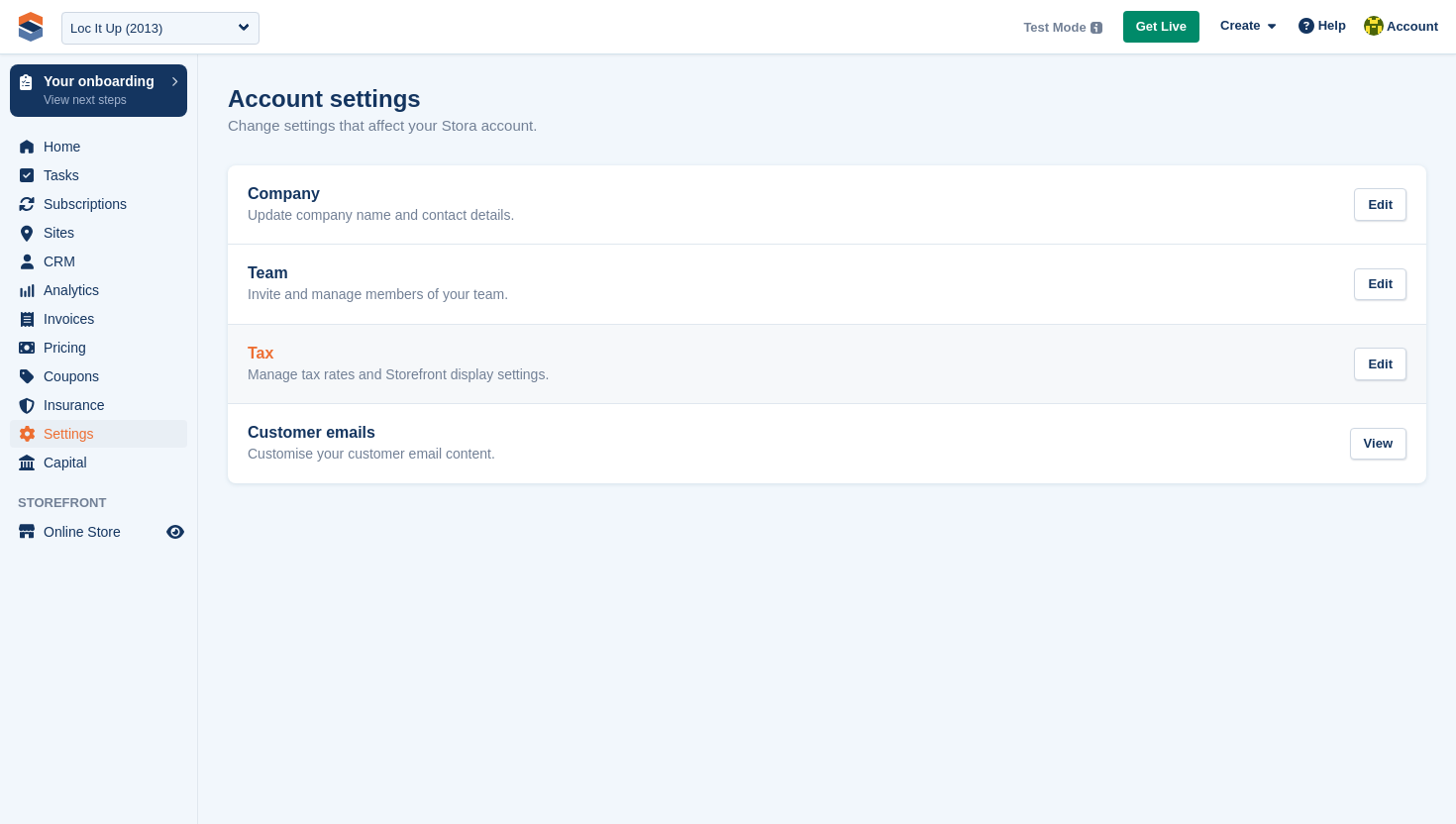 scroll, scrollTop: 0, scrollLeft: 0, axis: both 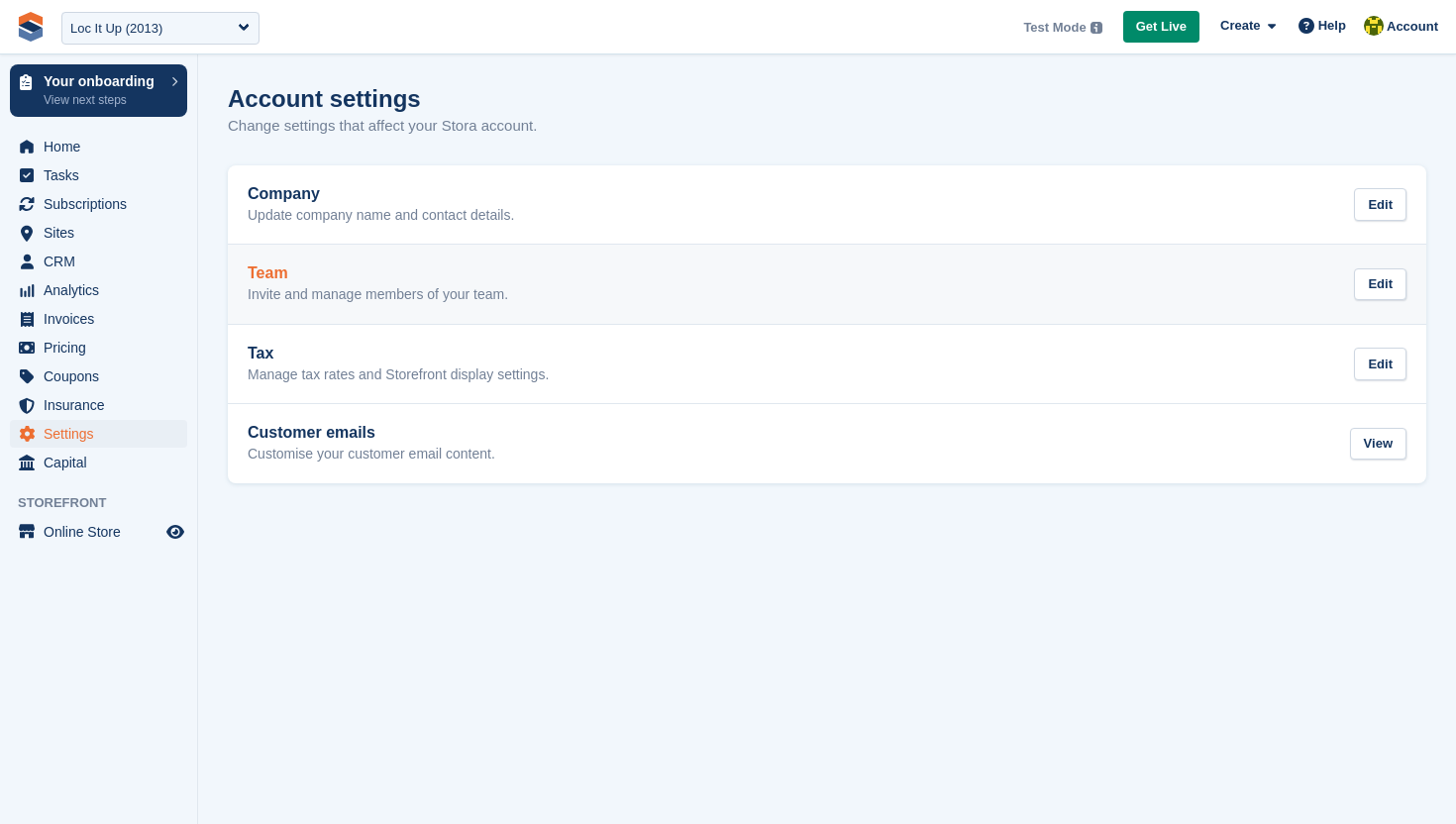 click on "Invite and manage members of your team." at bounding box center [377, 295] 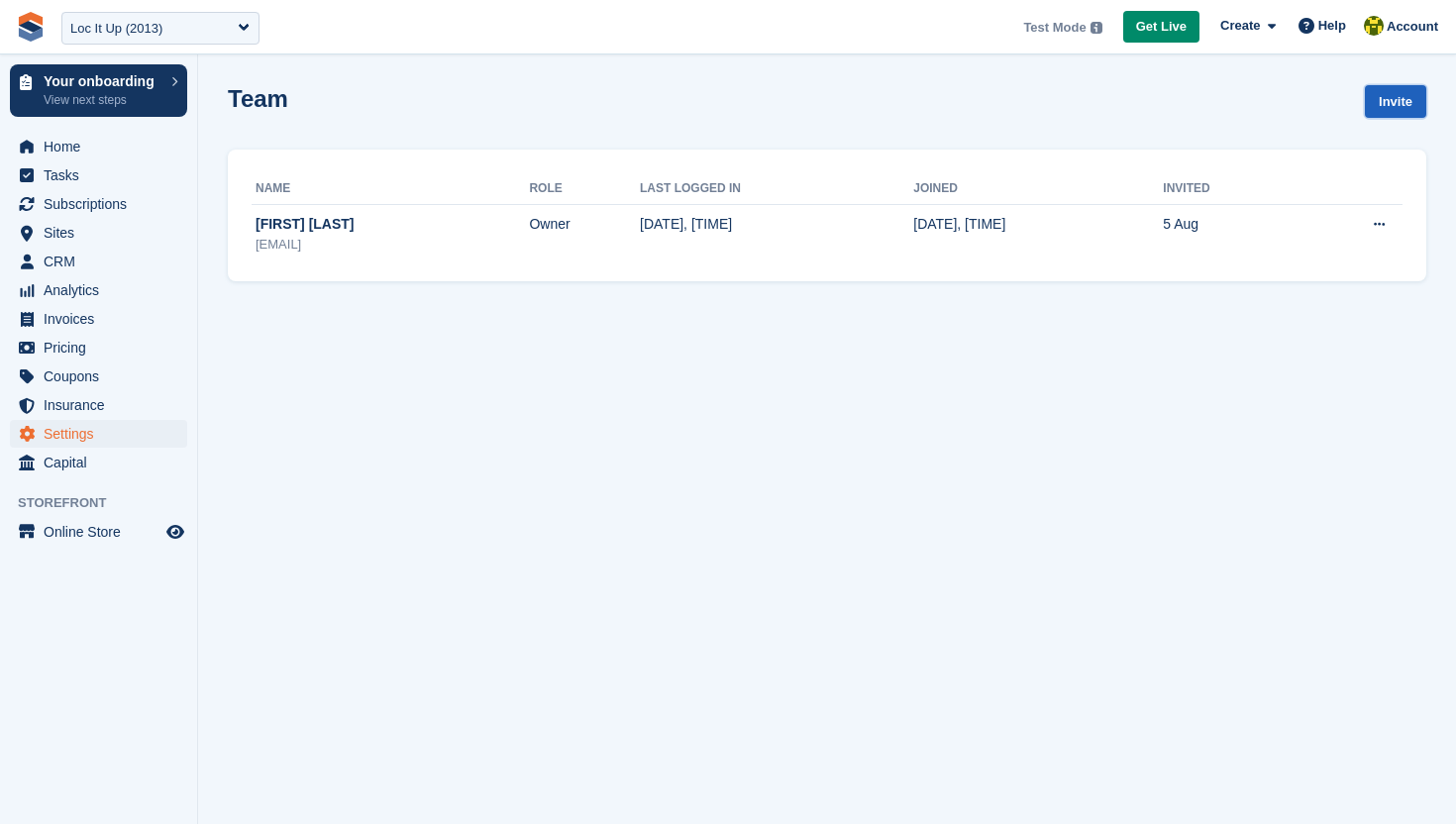 click on "Invite" at bounding box center [1396, 101] 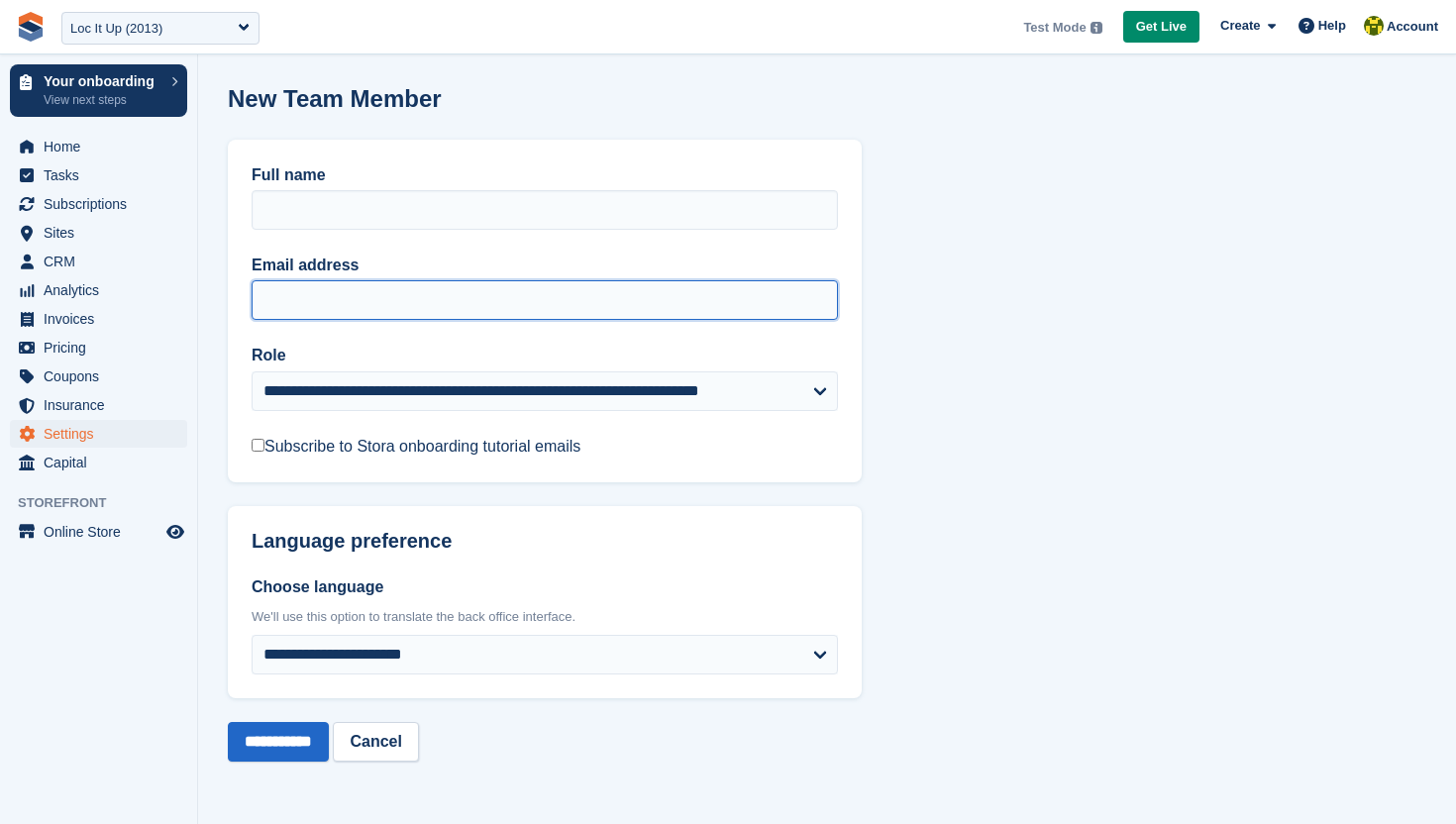 click on "Email address" at bounding box center (545, 300) 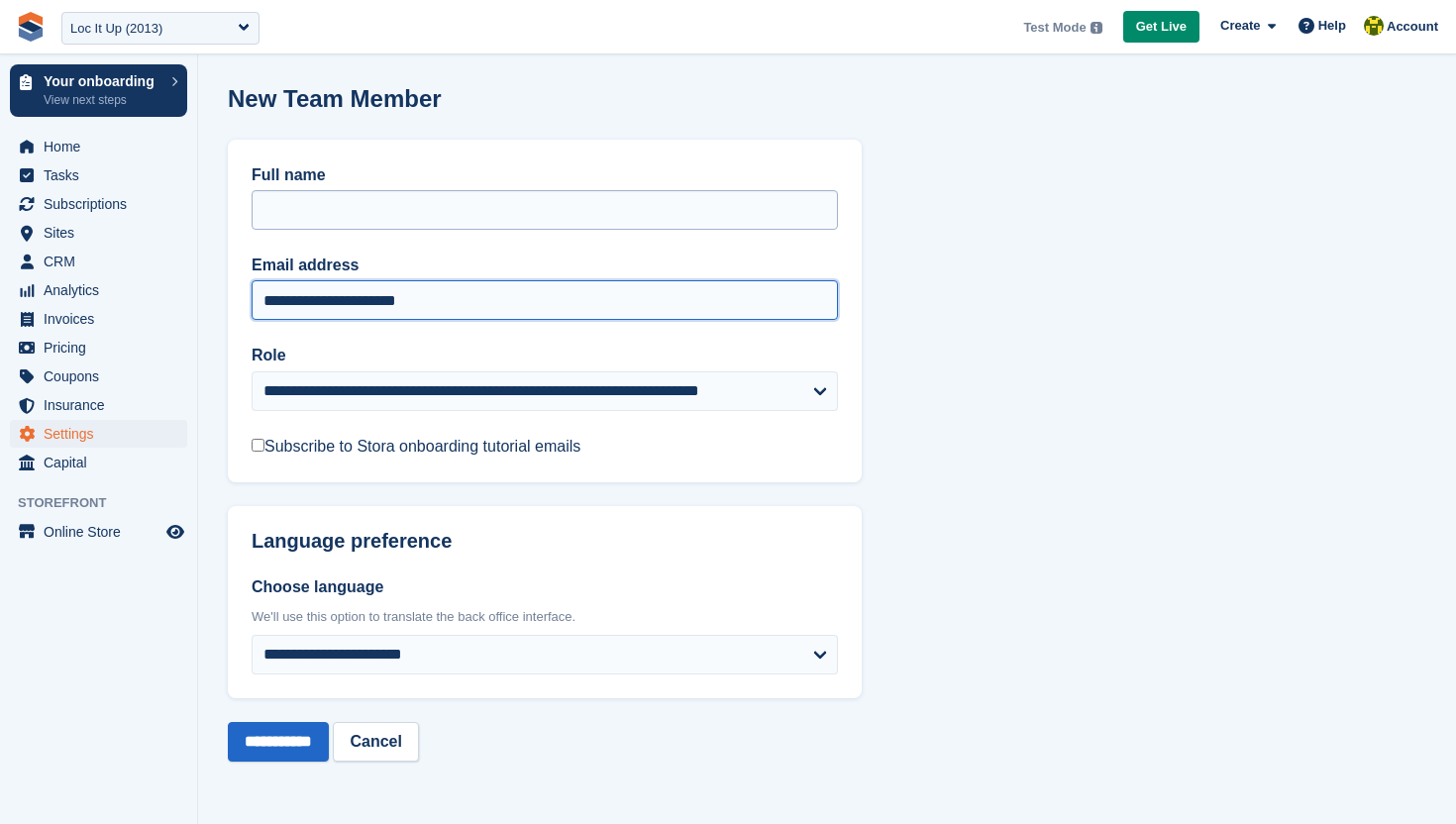 type on "**********" 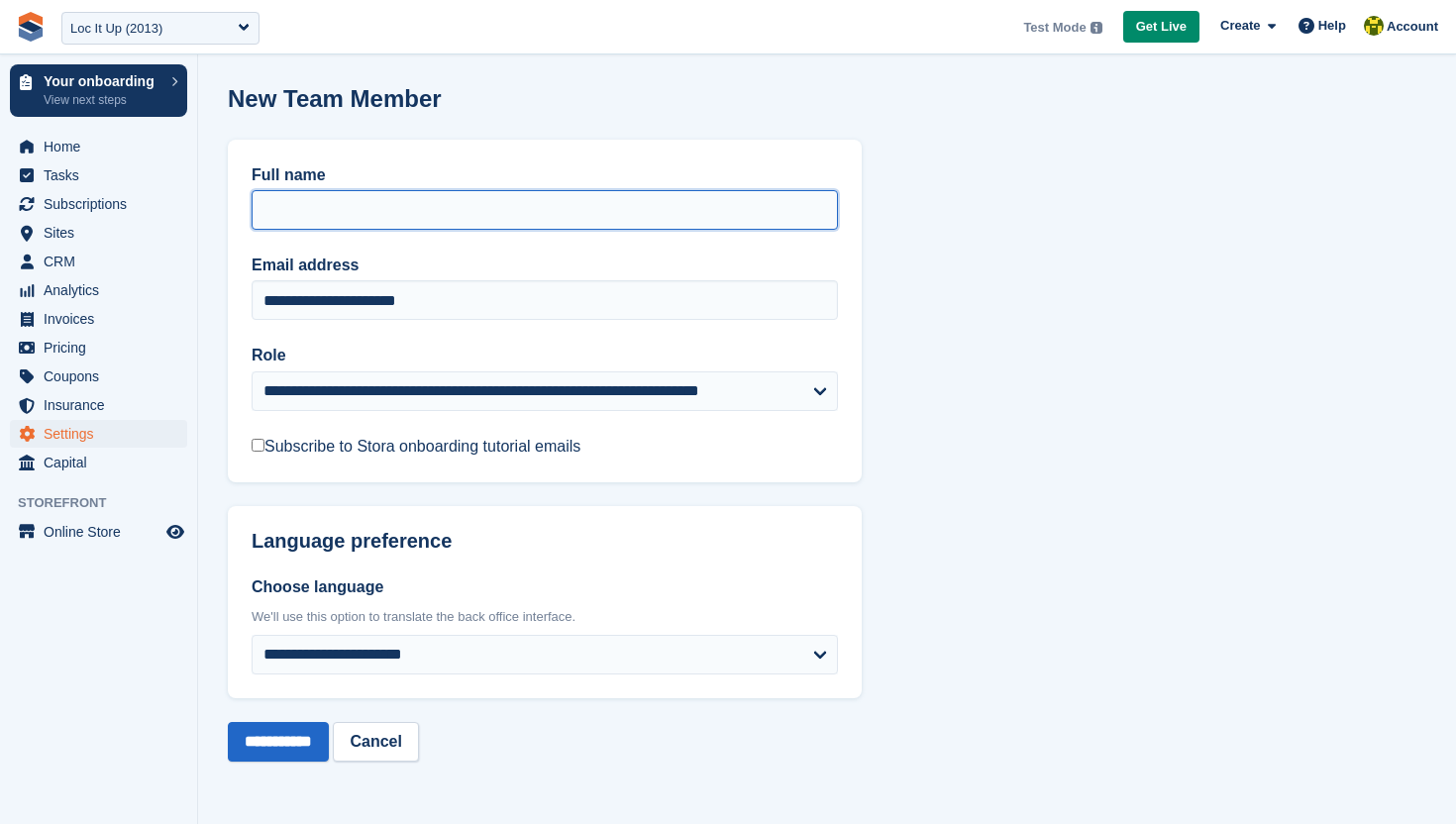 click on "Full name" at bounding box center [545, 210] 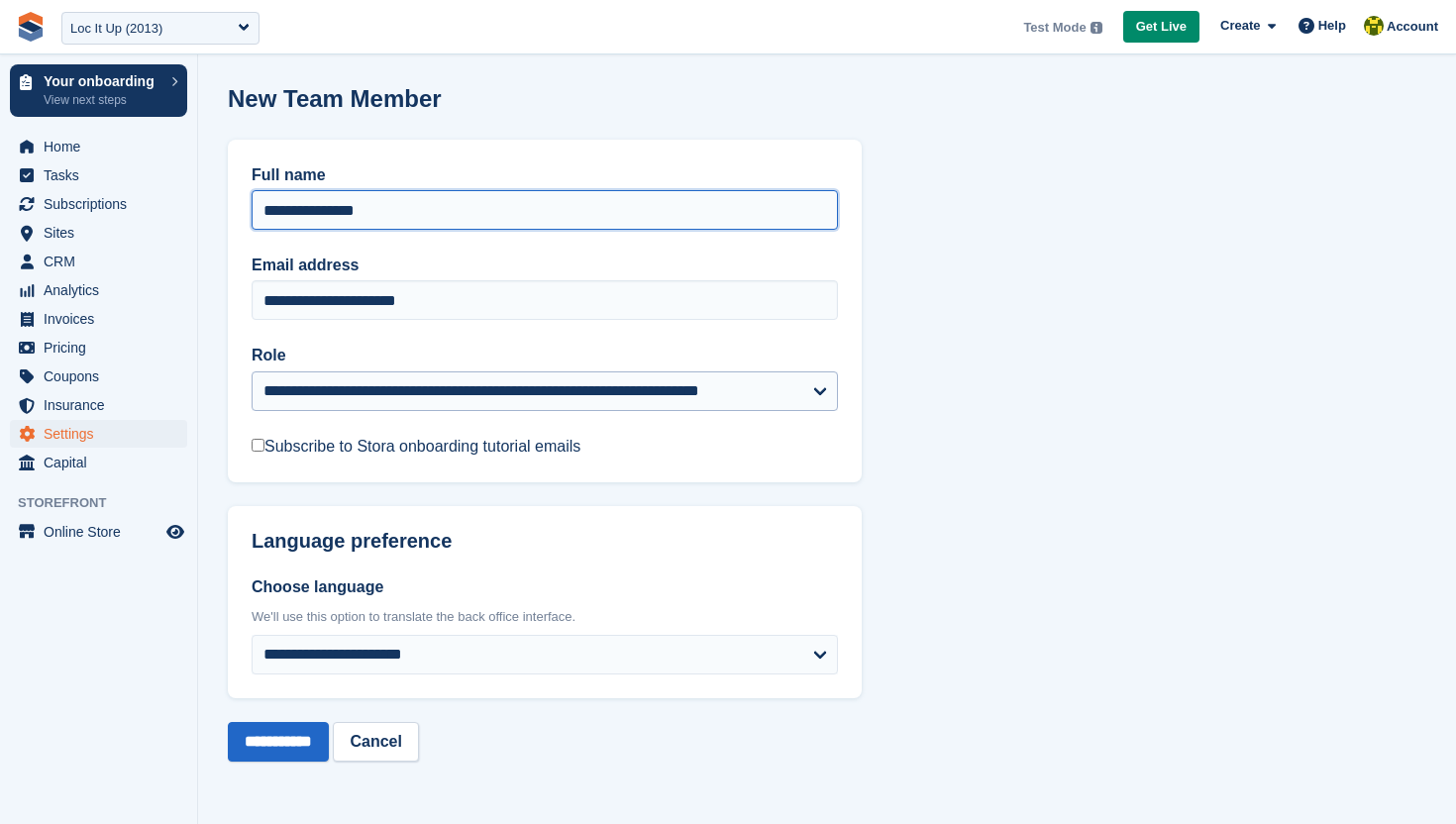 type on "**********" 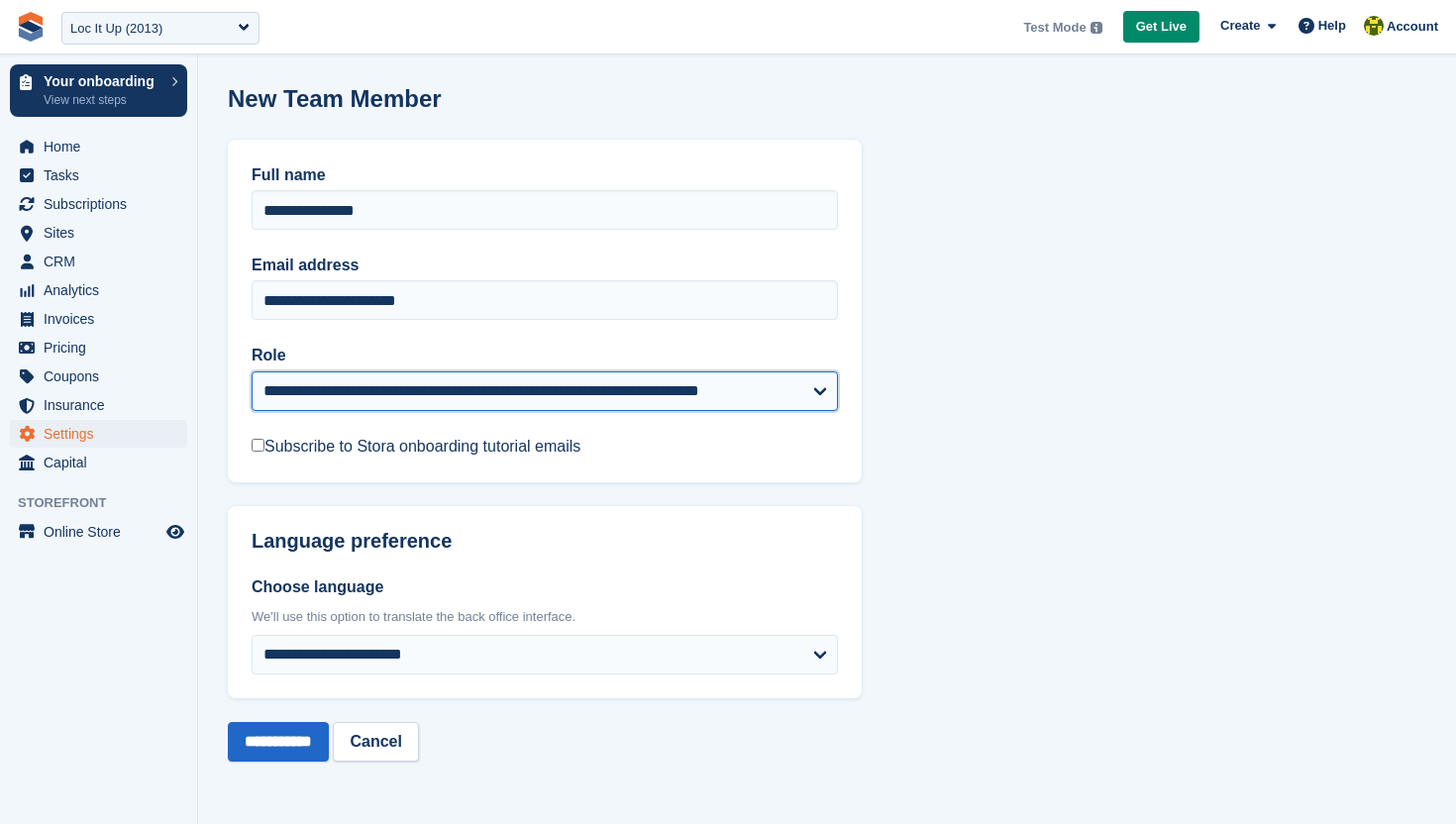 click on "**********" at bounding box center [545, 391] 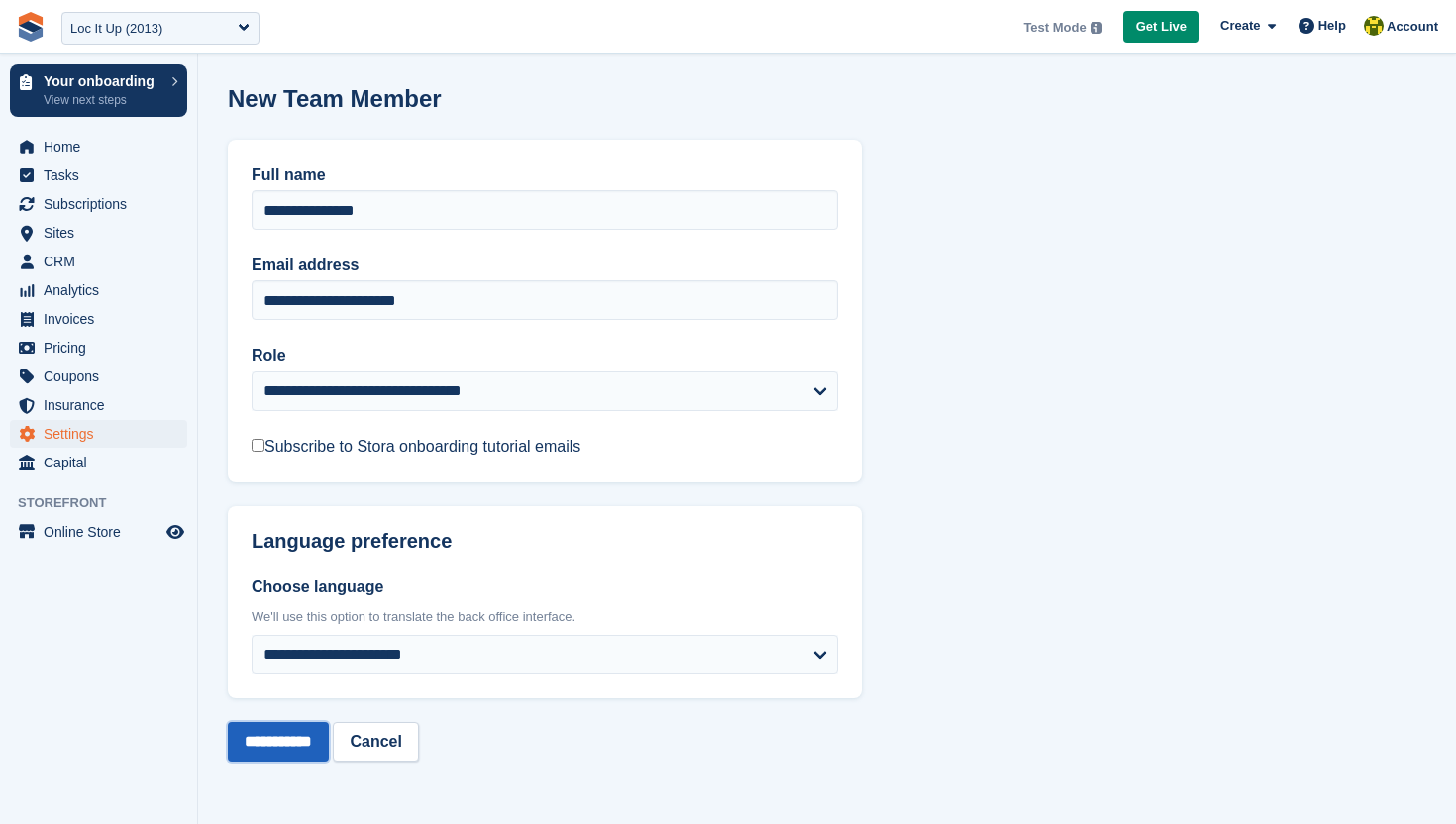 click on "**********" at bounding box center (278, 742) 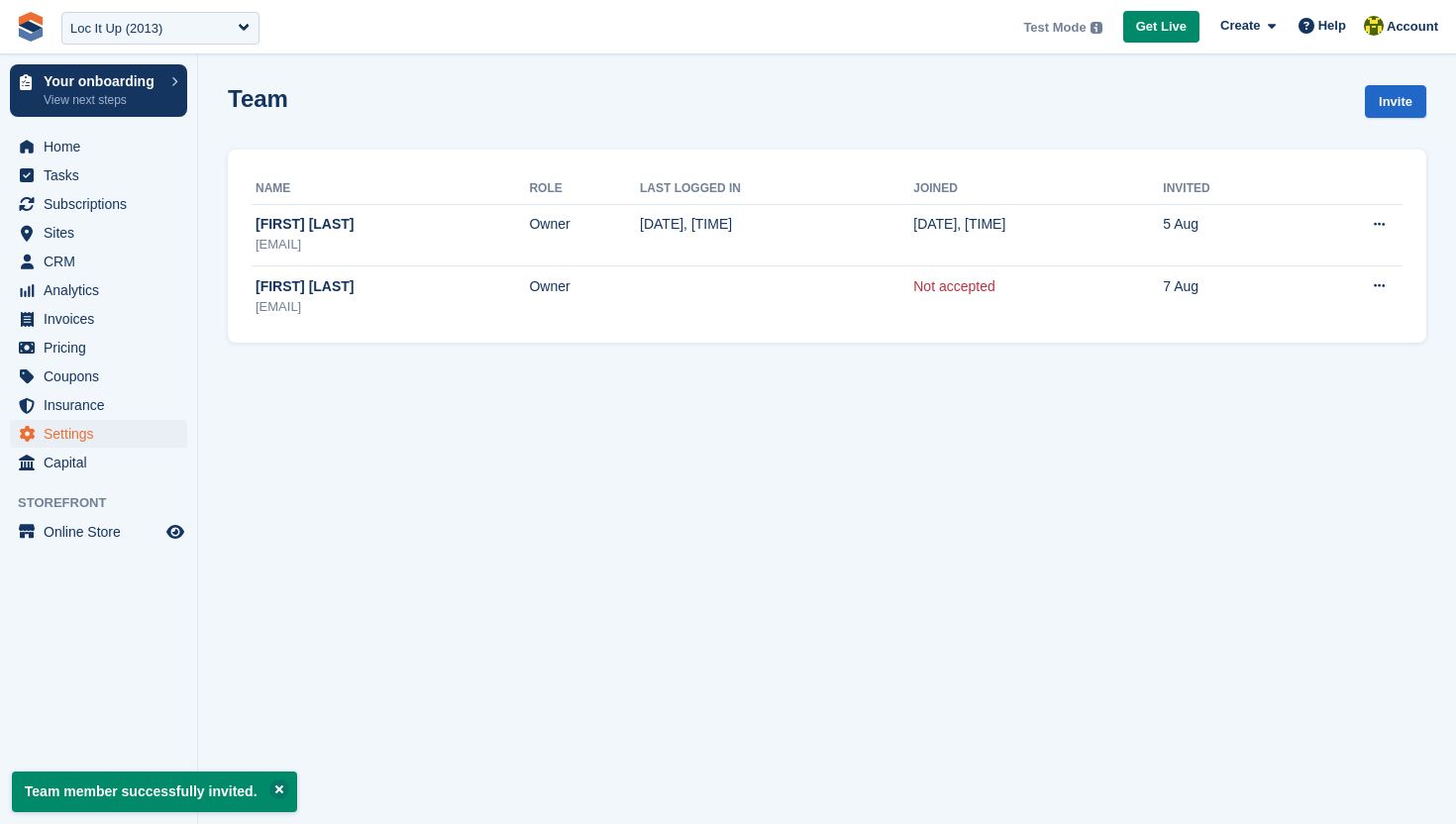 scroll, scrollTop: 0, scrollLeft: 0, axis: both 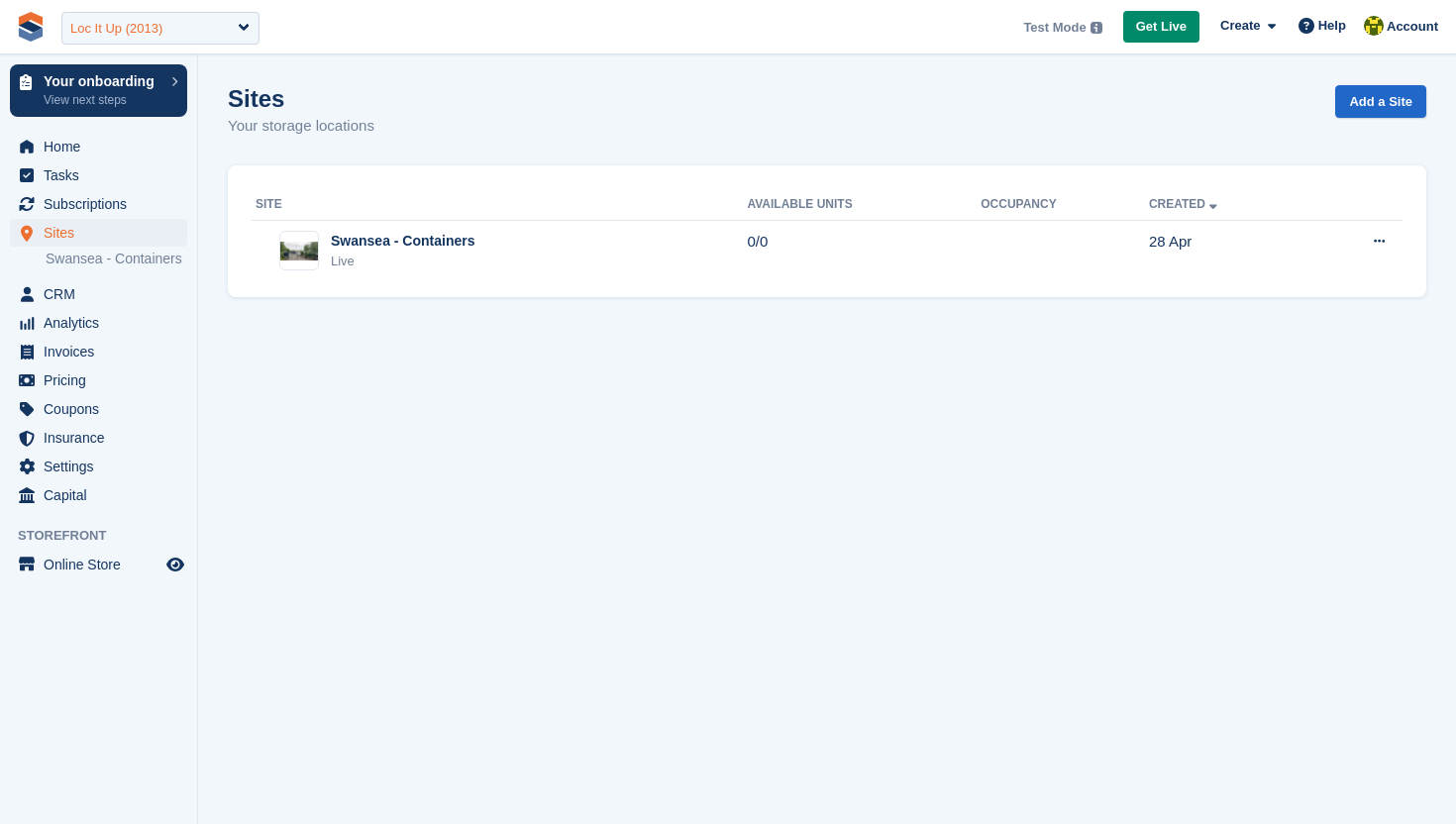 click on "Loc It Up (2013)" at bounding box center (160, 28) 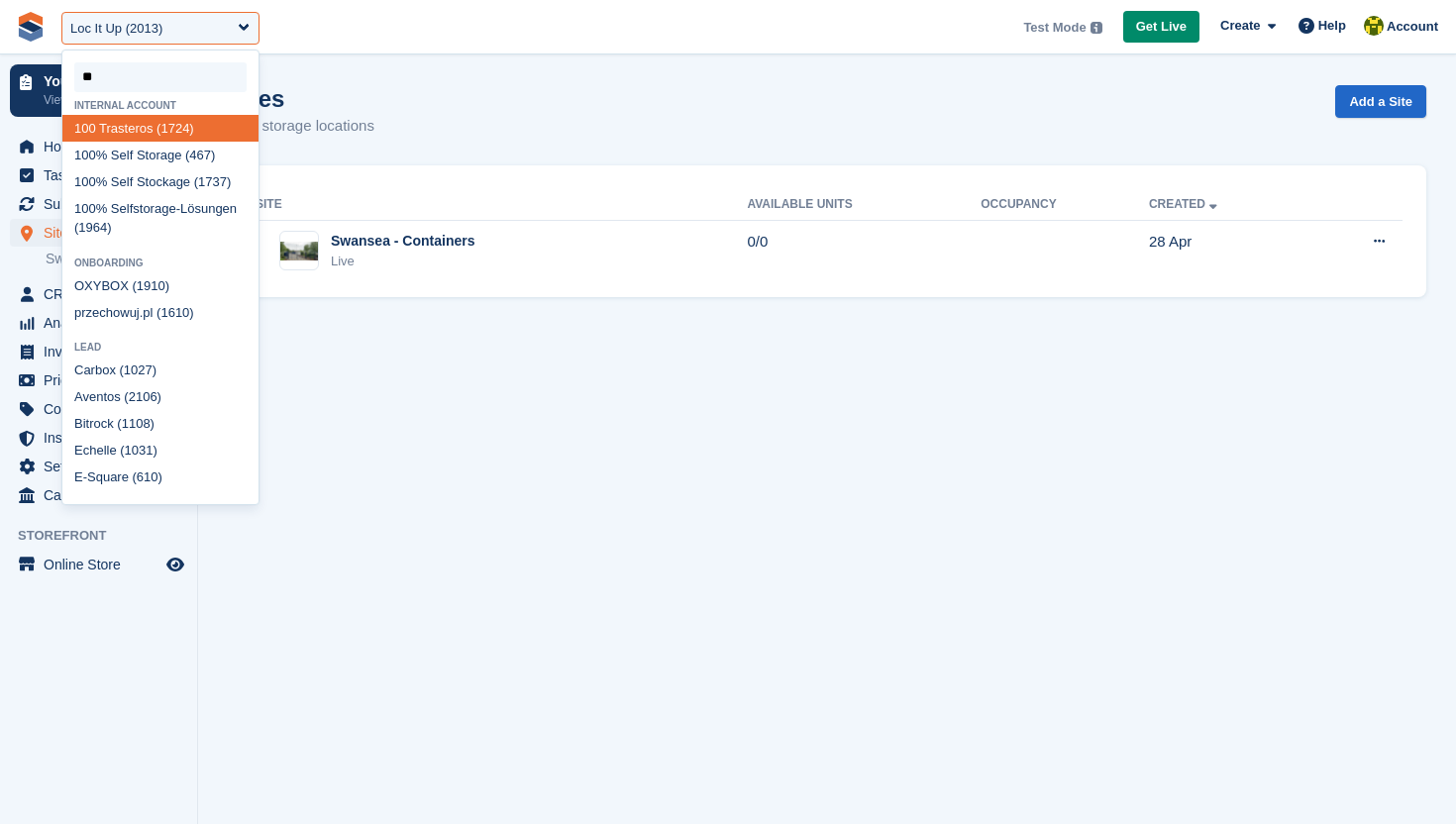 type on "***" 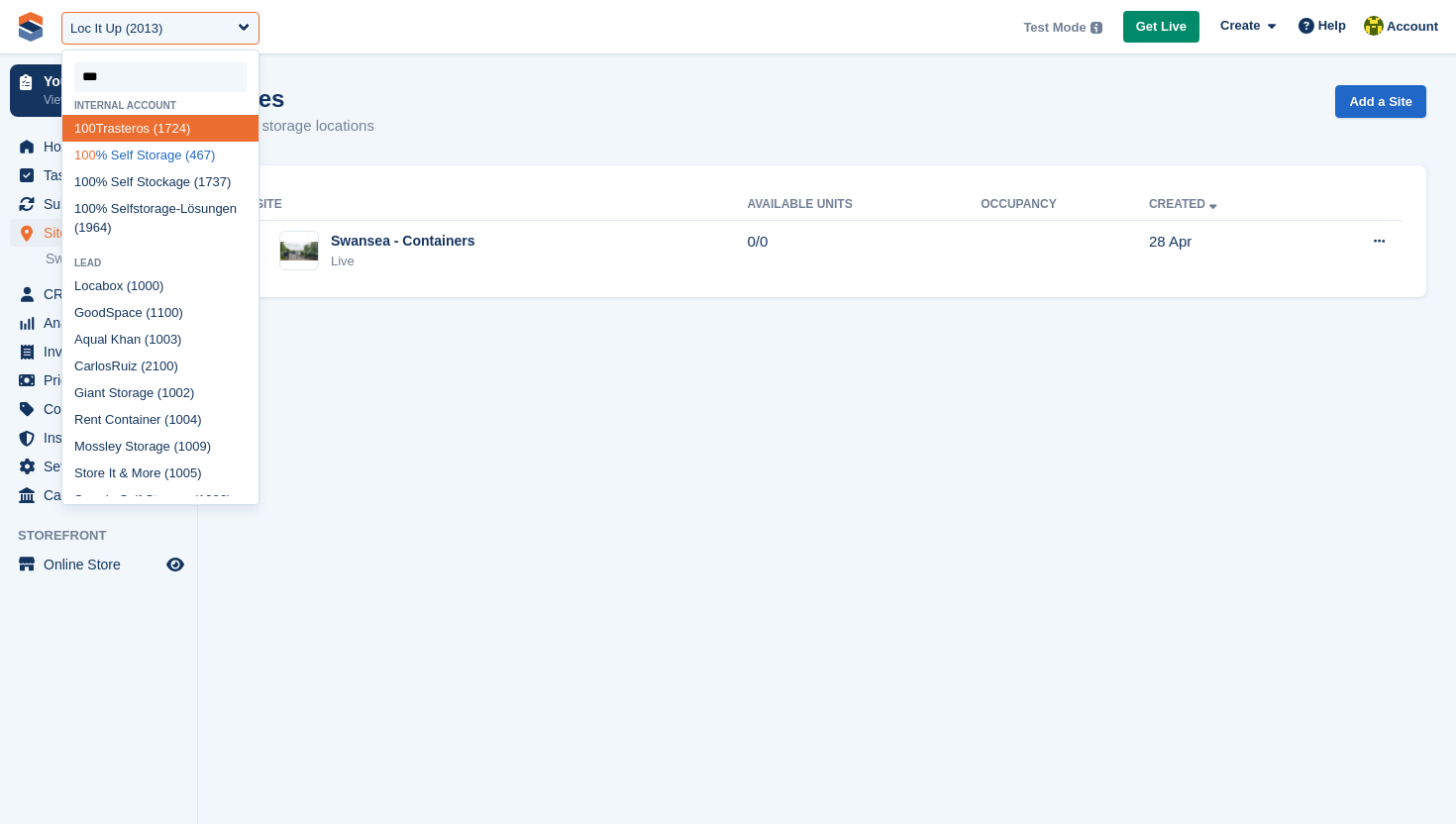 click on "100 % Self Storage (467)" at bounding box center [160, 154] 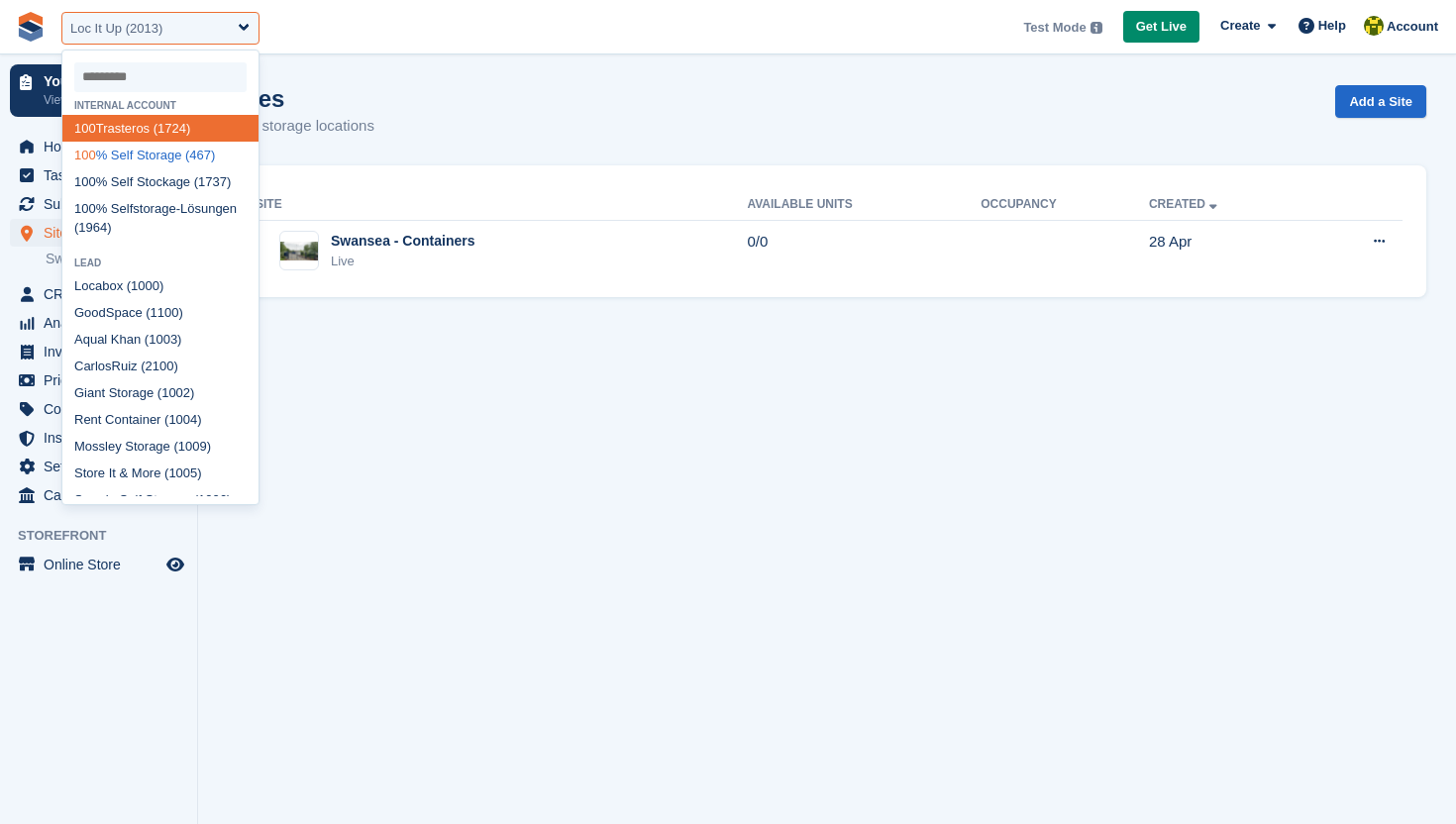 select on "***" 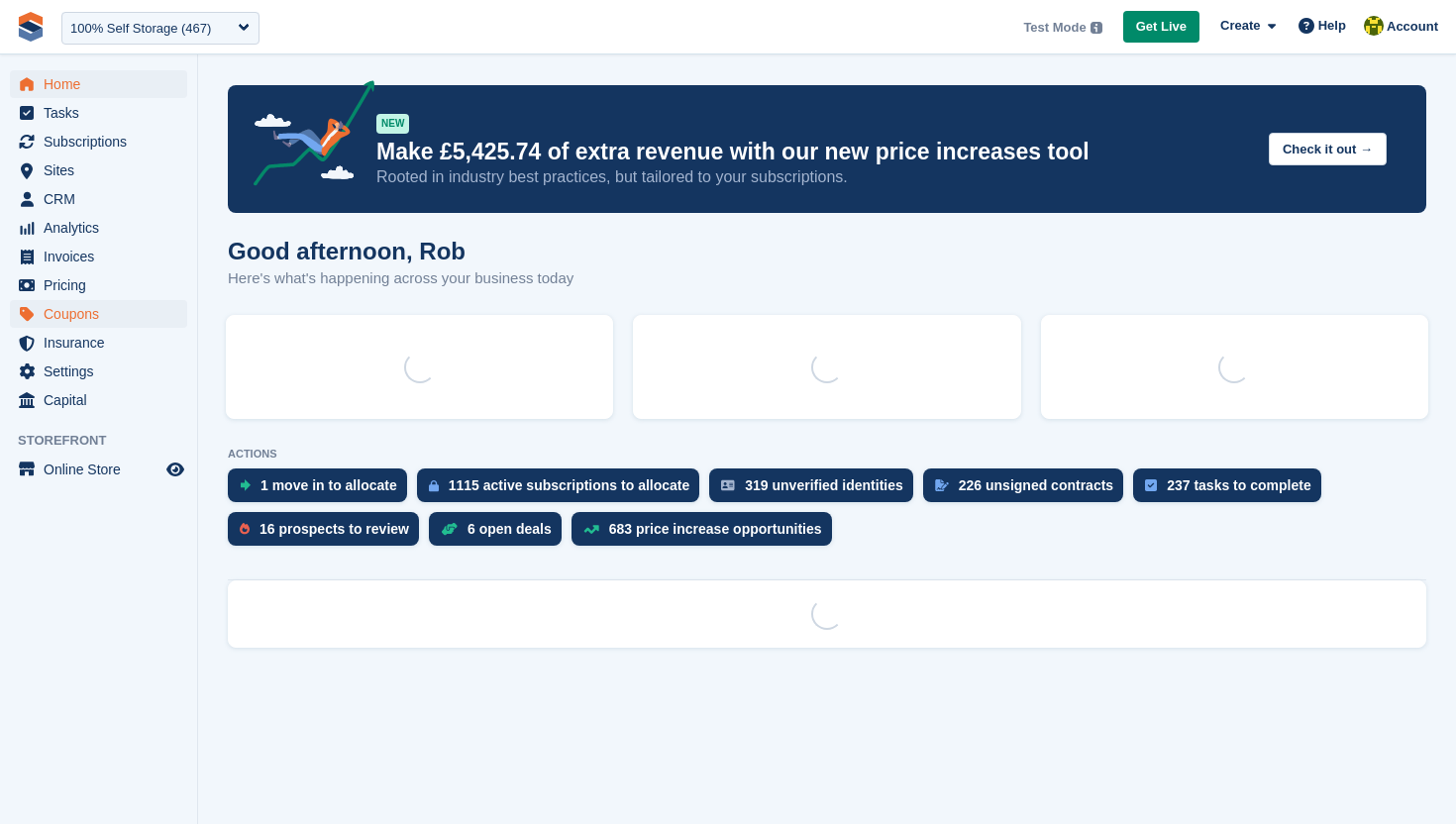 scroll, scrollTop: 0, scrollLeft: 0, axis: both 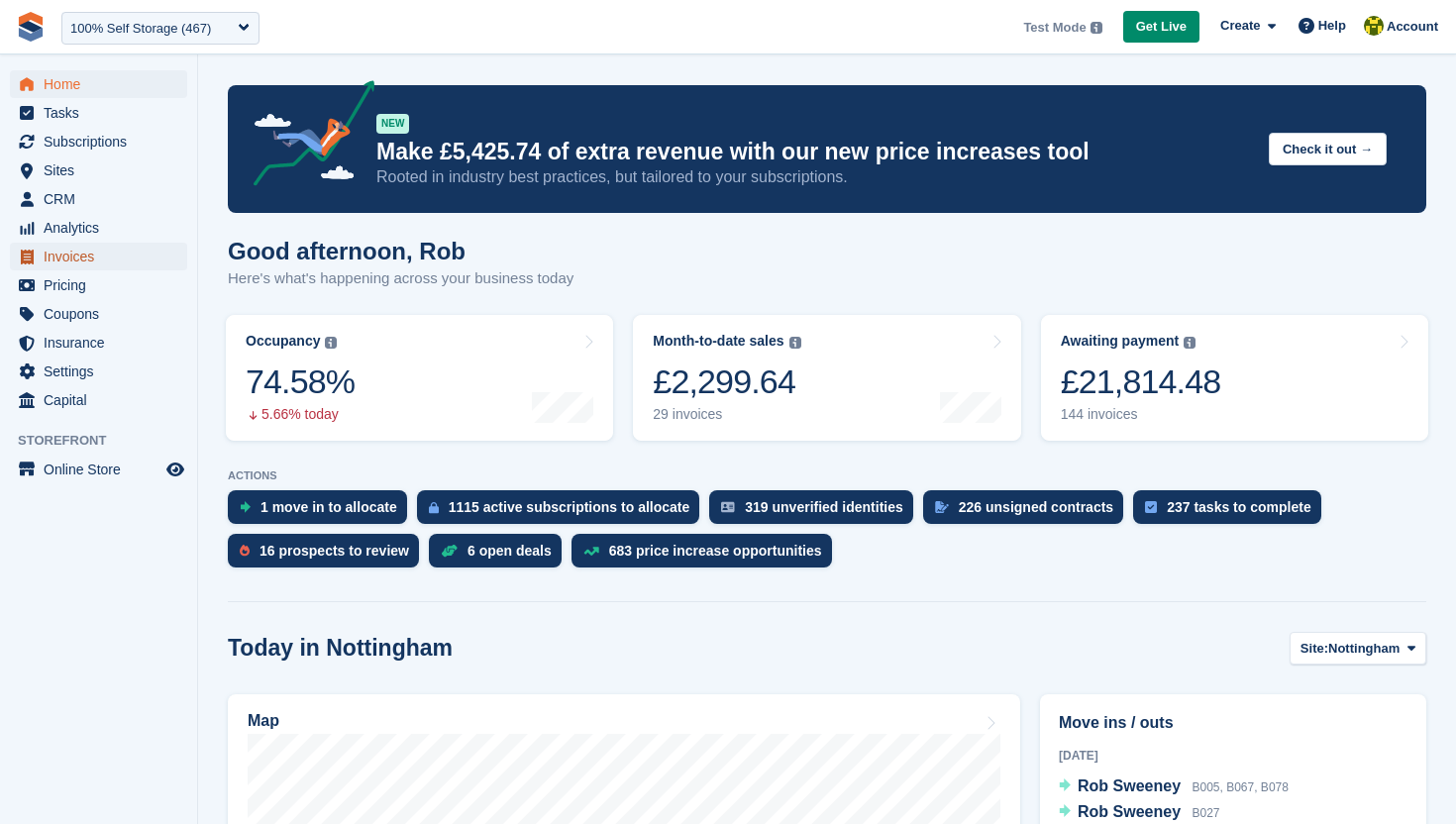 click on "Invoices" at bounding box center (103, 257) 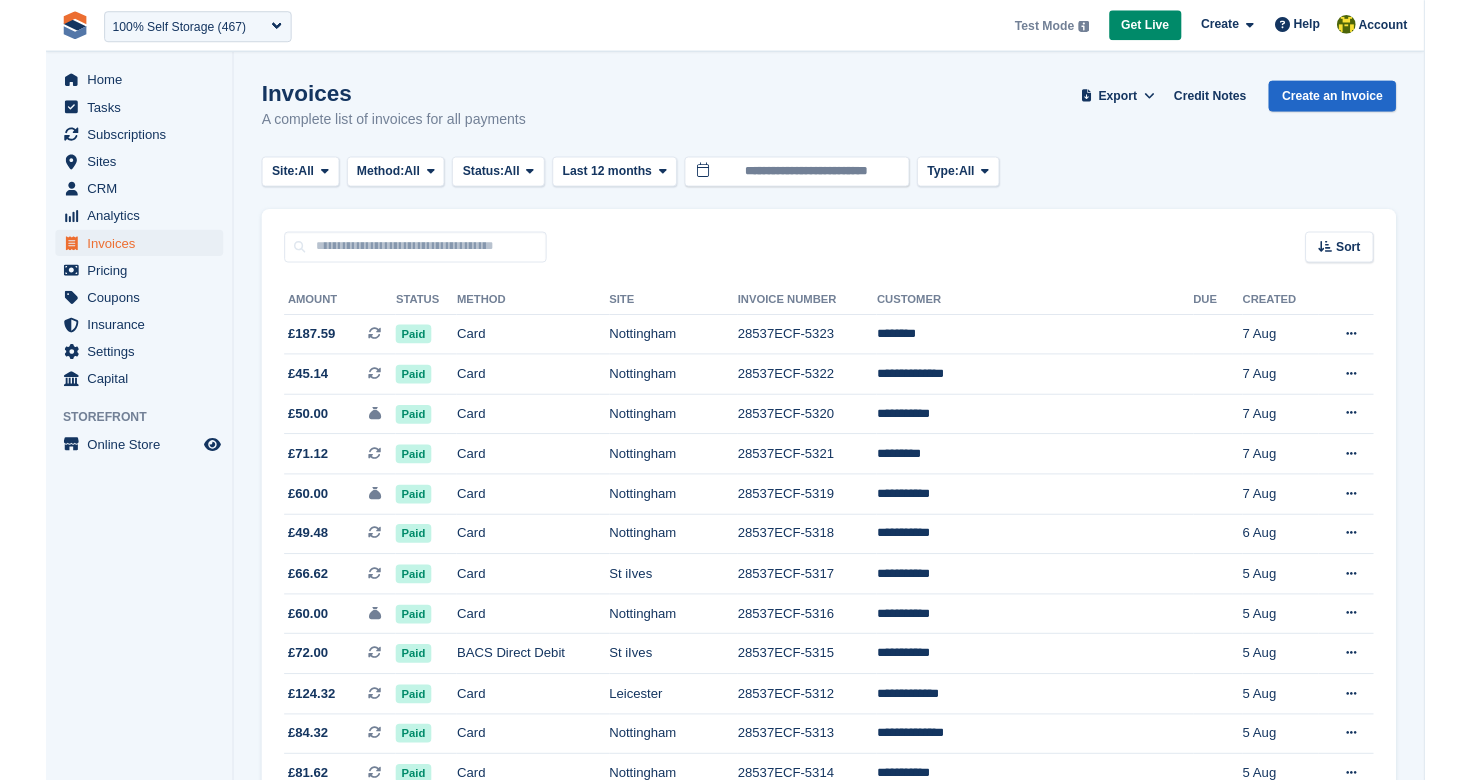 scroll, scrollTop: 0, scrollLeft: 0, axis: both 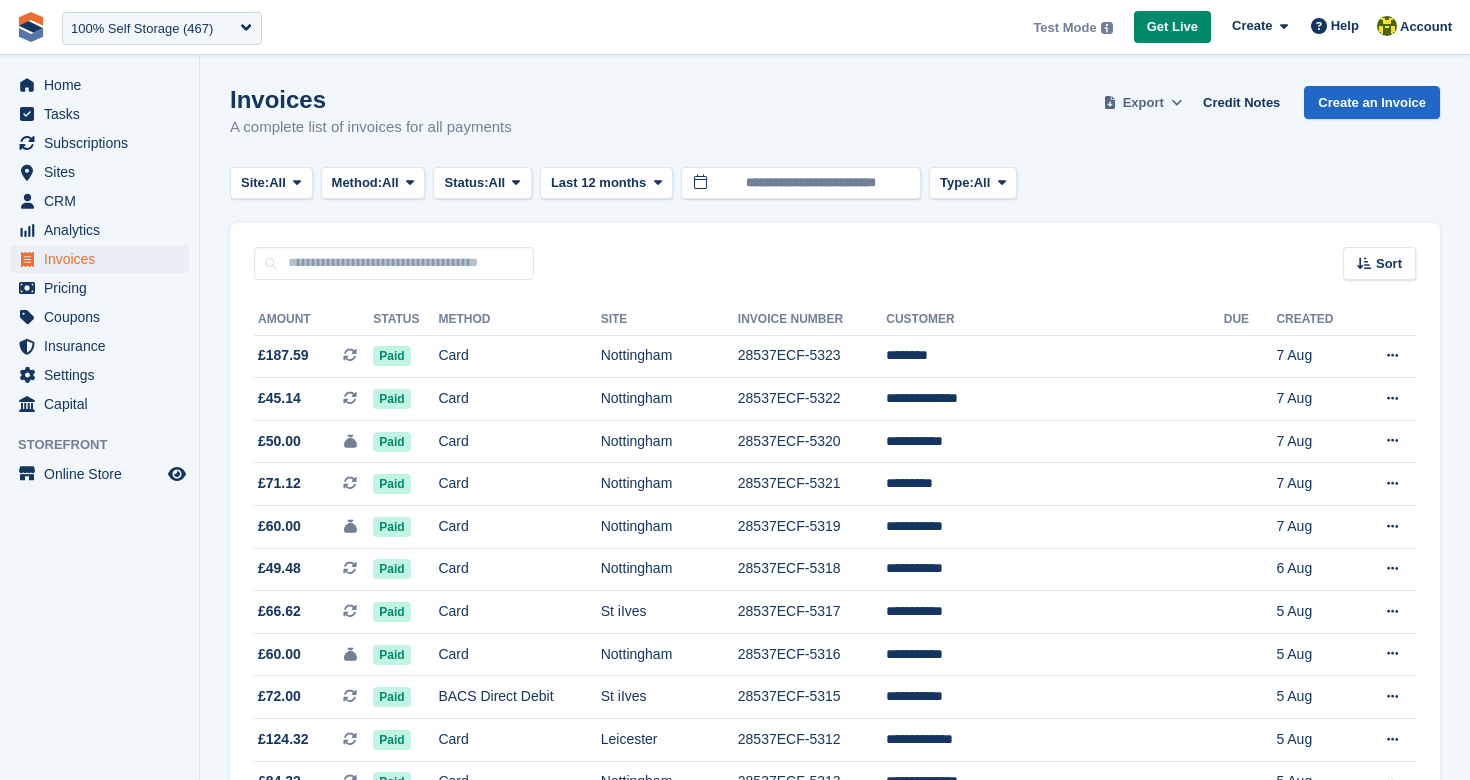 click on "Export" at bounding box center (1143, 103) 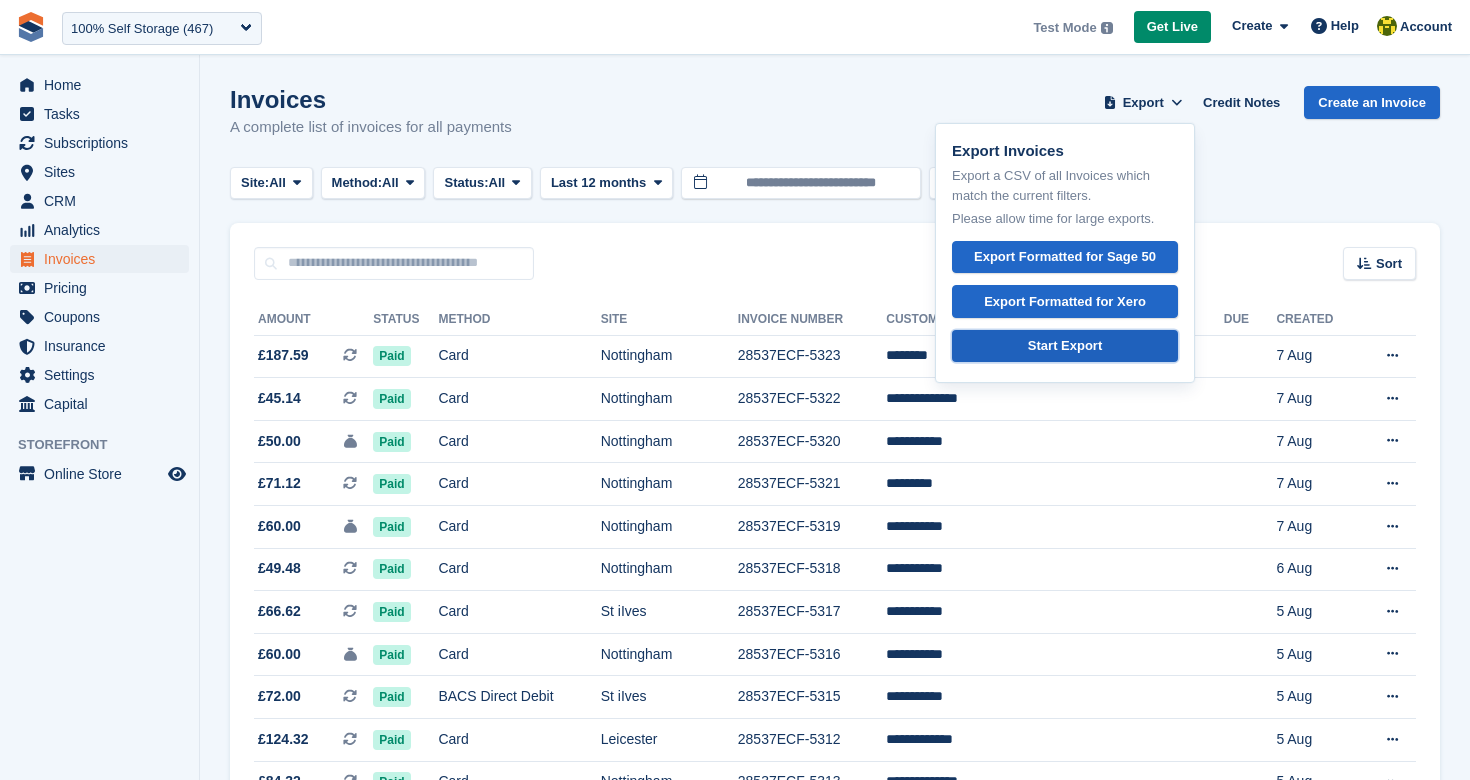 click on "Start Export" at bounding box center (1065, 346) 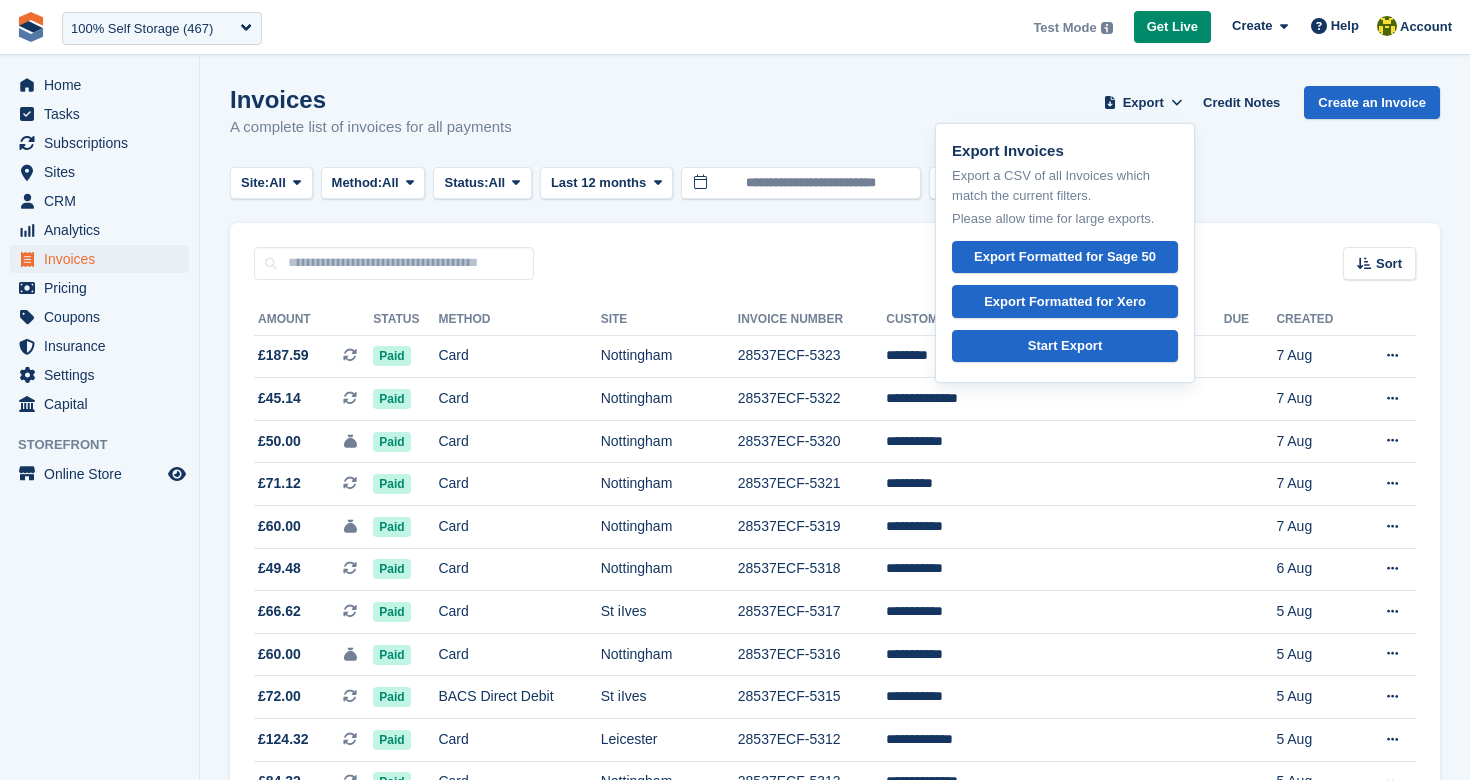 click on "Sort
Sort by
Date created
Created (oldest first)
Created (newest first)" at bounding box center (835, 251) 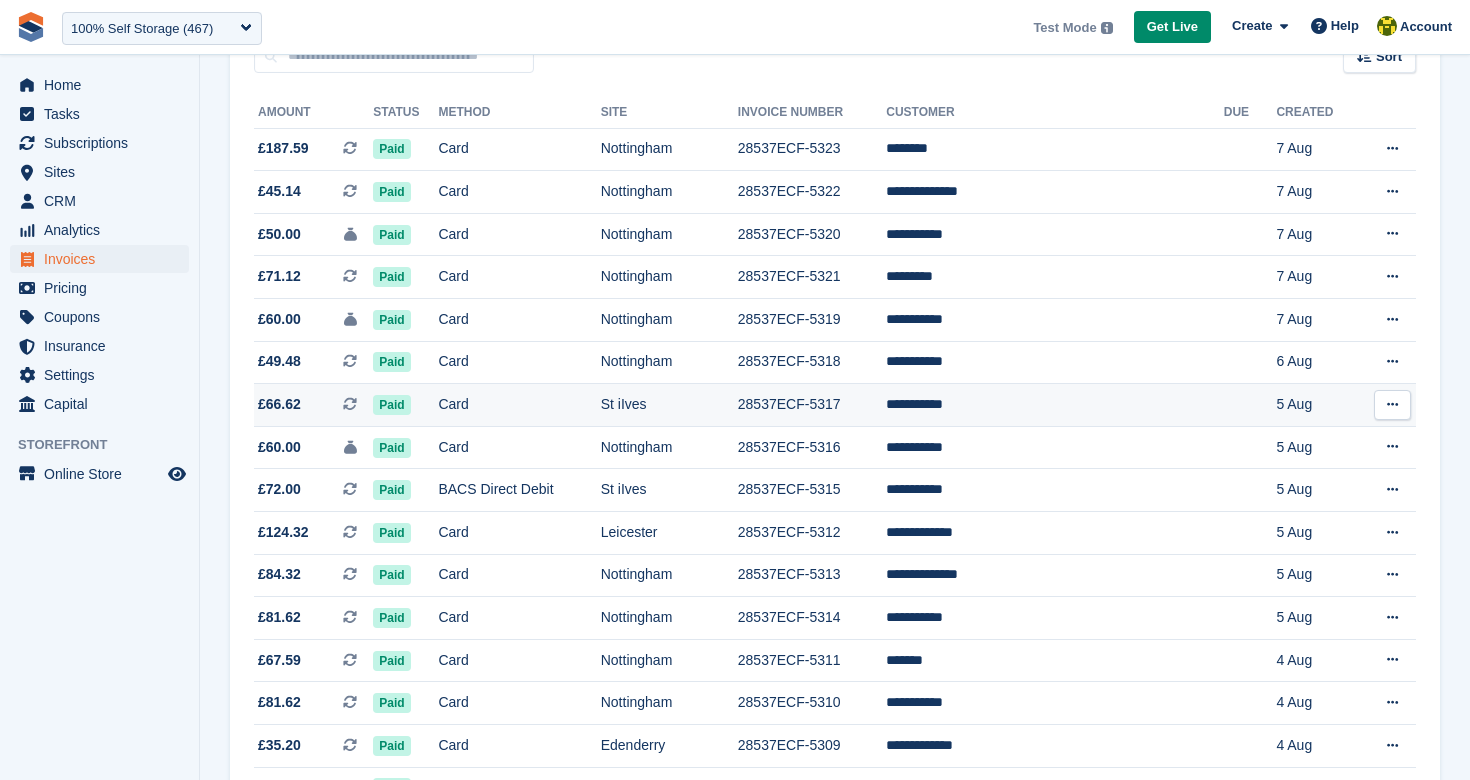 scroll, scrollTop: 0, scrollLeft: 0, axis: both 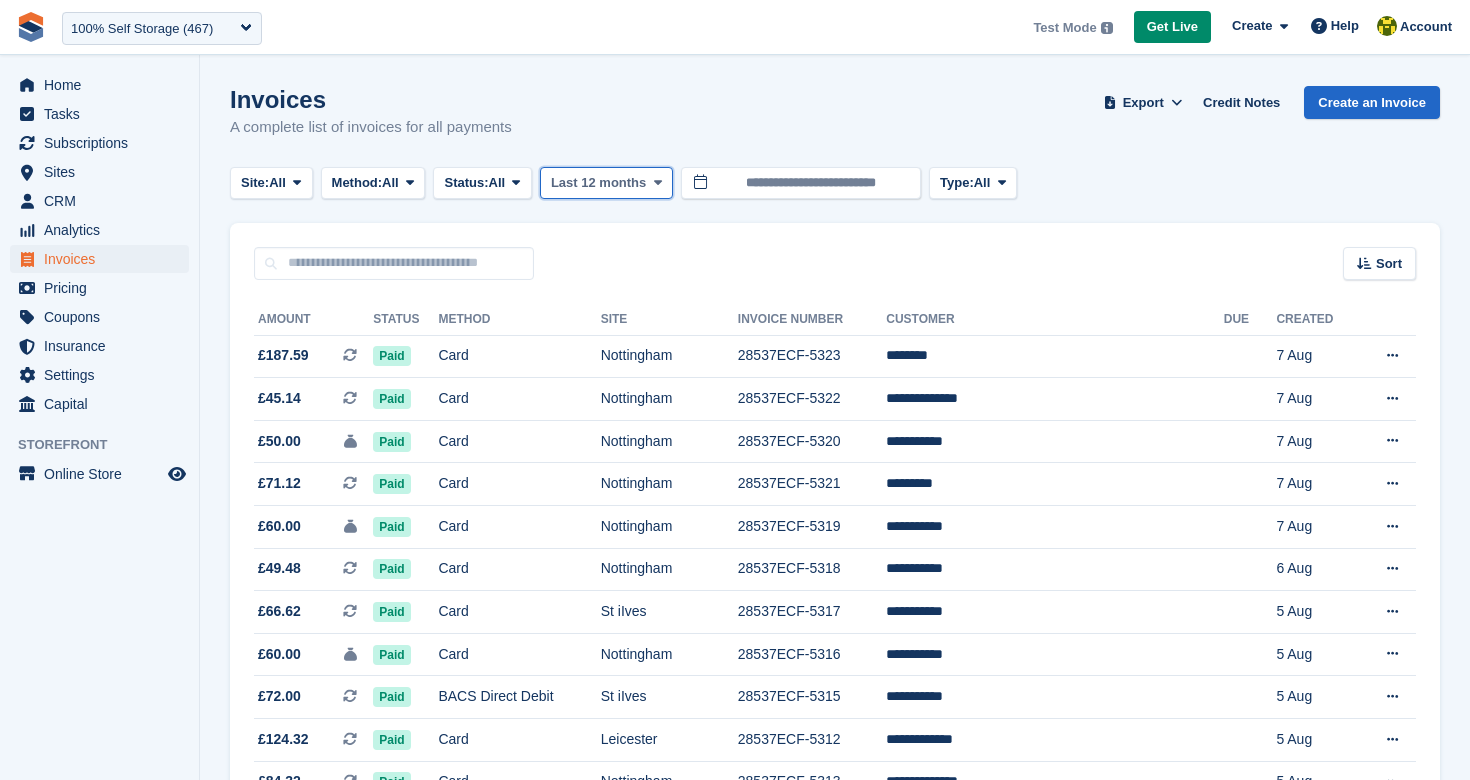 click on "Last 12 months" at bounding box center (598, 183) 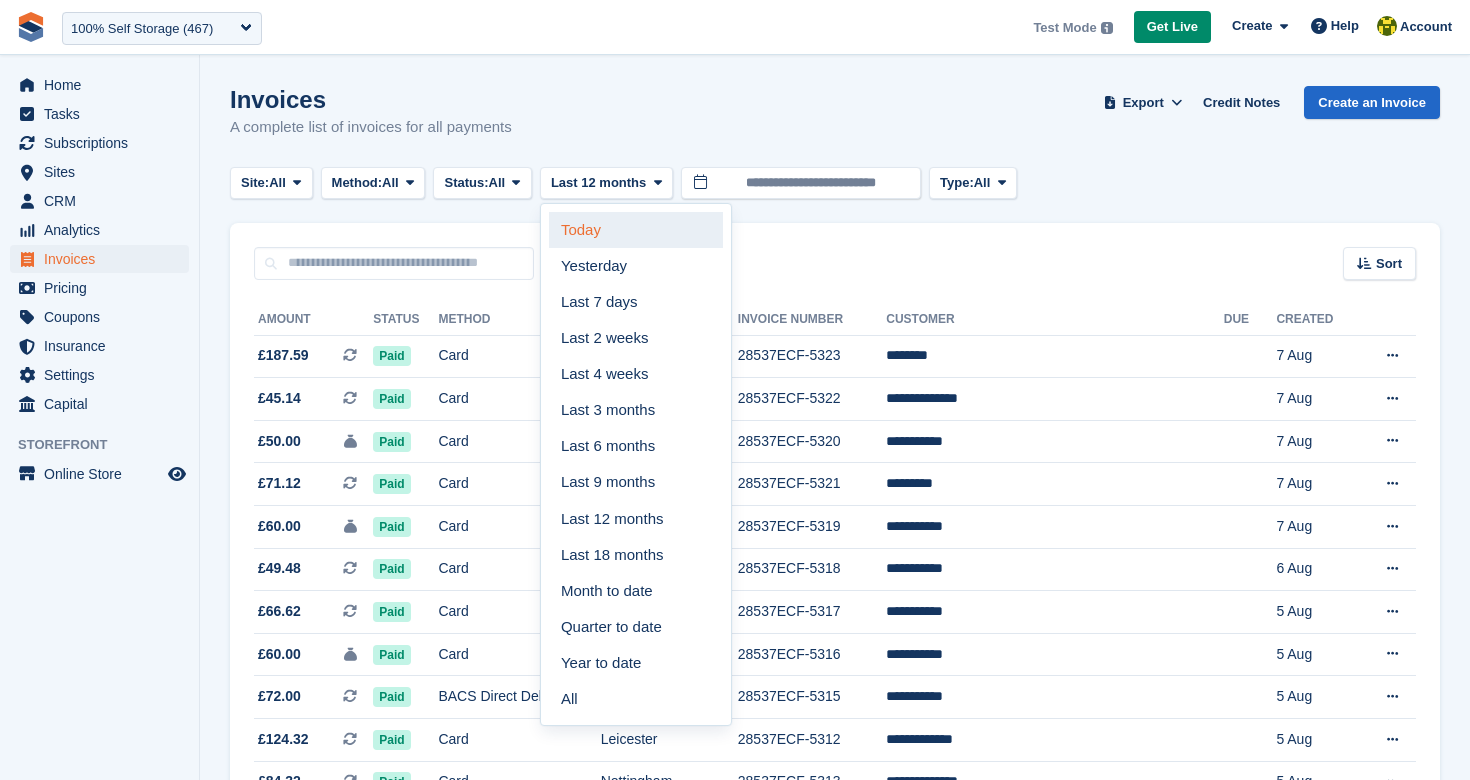 click on "Today" at bounding box center [636, 230] 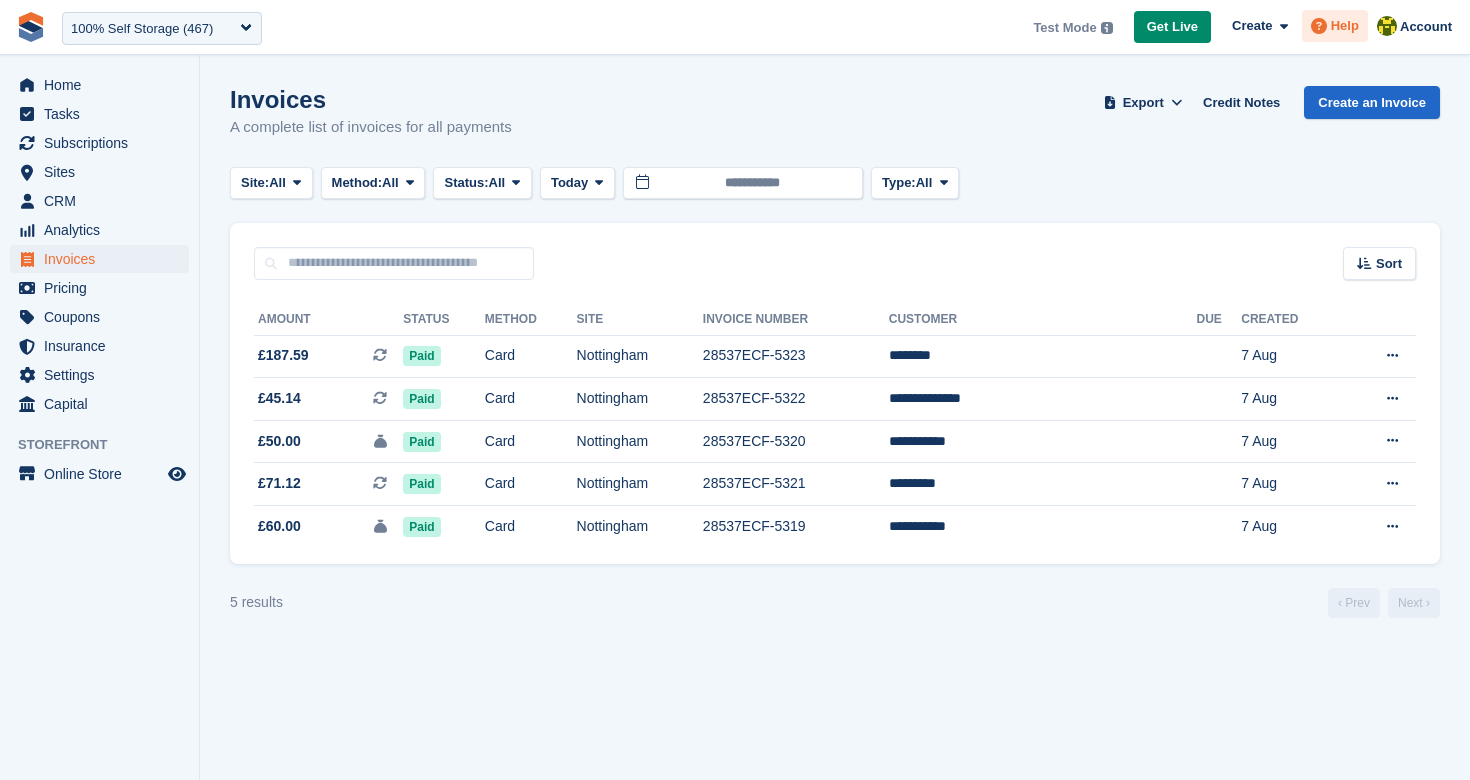 click at bounding box center (1319, 26) 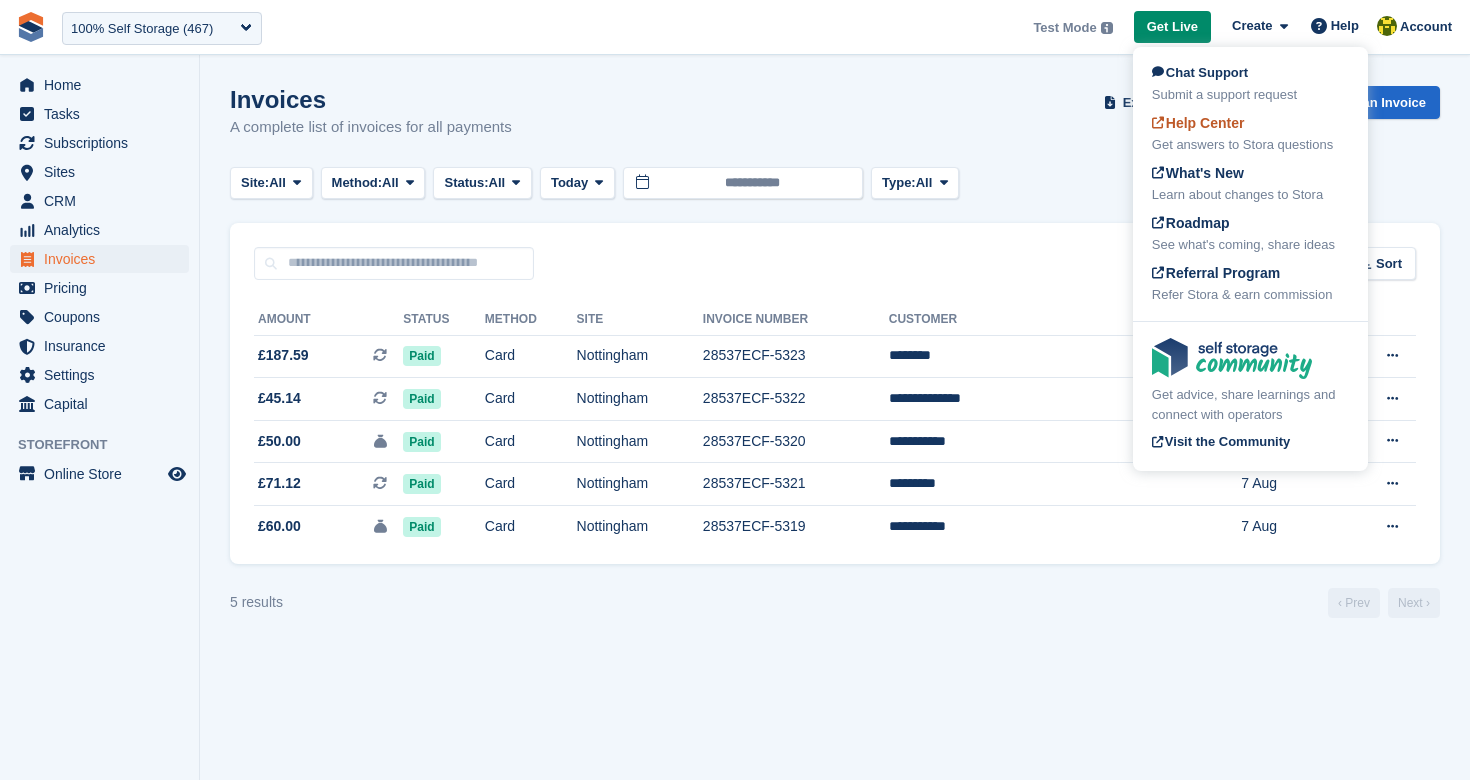 click on "Help Center
Get answers to Stora questions" at bounding box center (1250, 134) 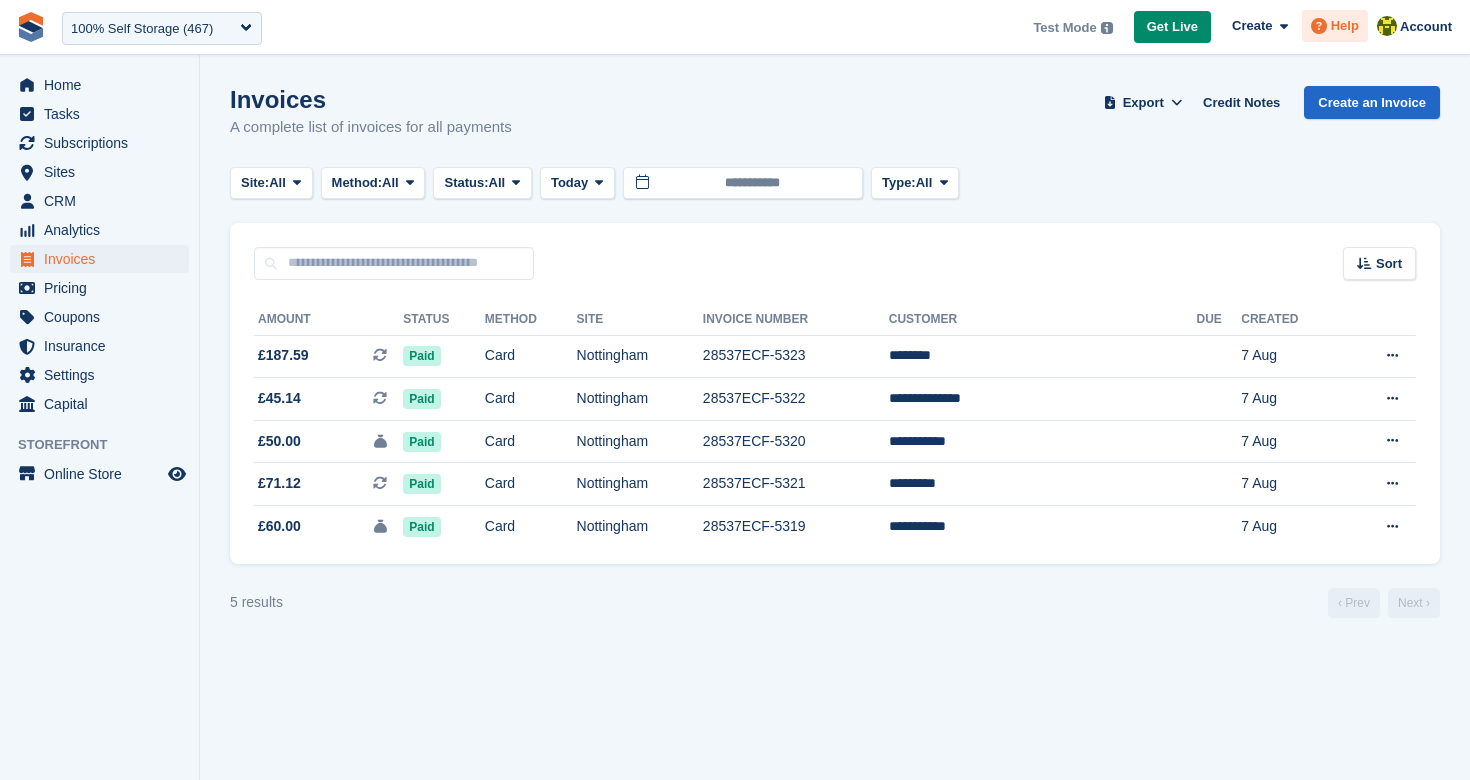 click on "Help" at bounding box center [1345, 26] 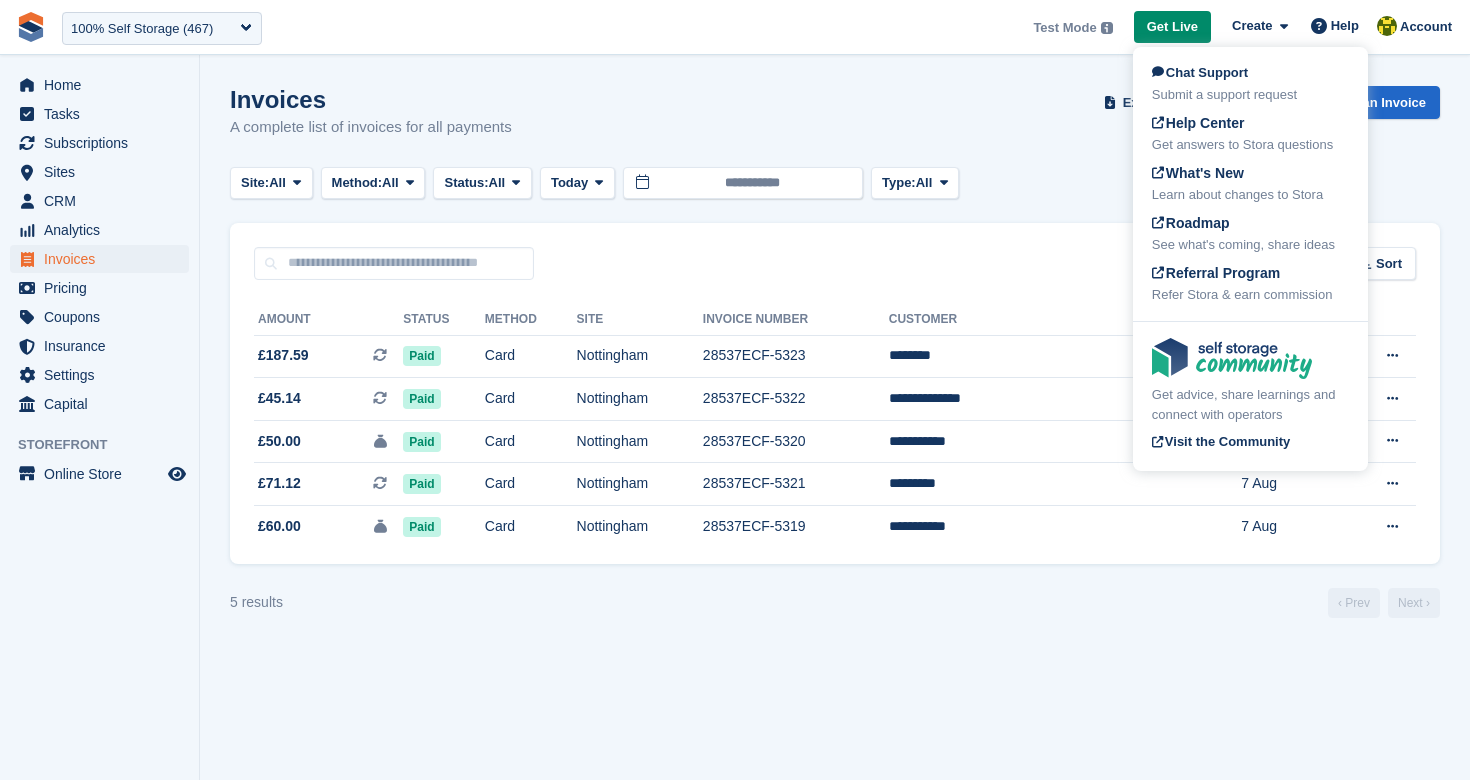 click on "Invoices
A complete list of invoices for all payments
Export
Export Invoices
Export a CSV of all Invoices which match the current filters.
Please allow time for large exports.
Export Formatted for Sage 50
Export Formatted for Xero
Start Export
Credit Notes
Create an Invoice" at bounding box center (835, 124) 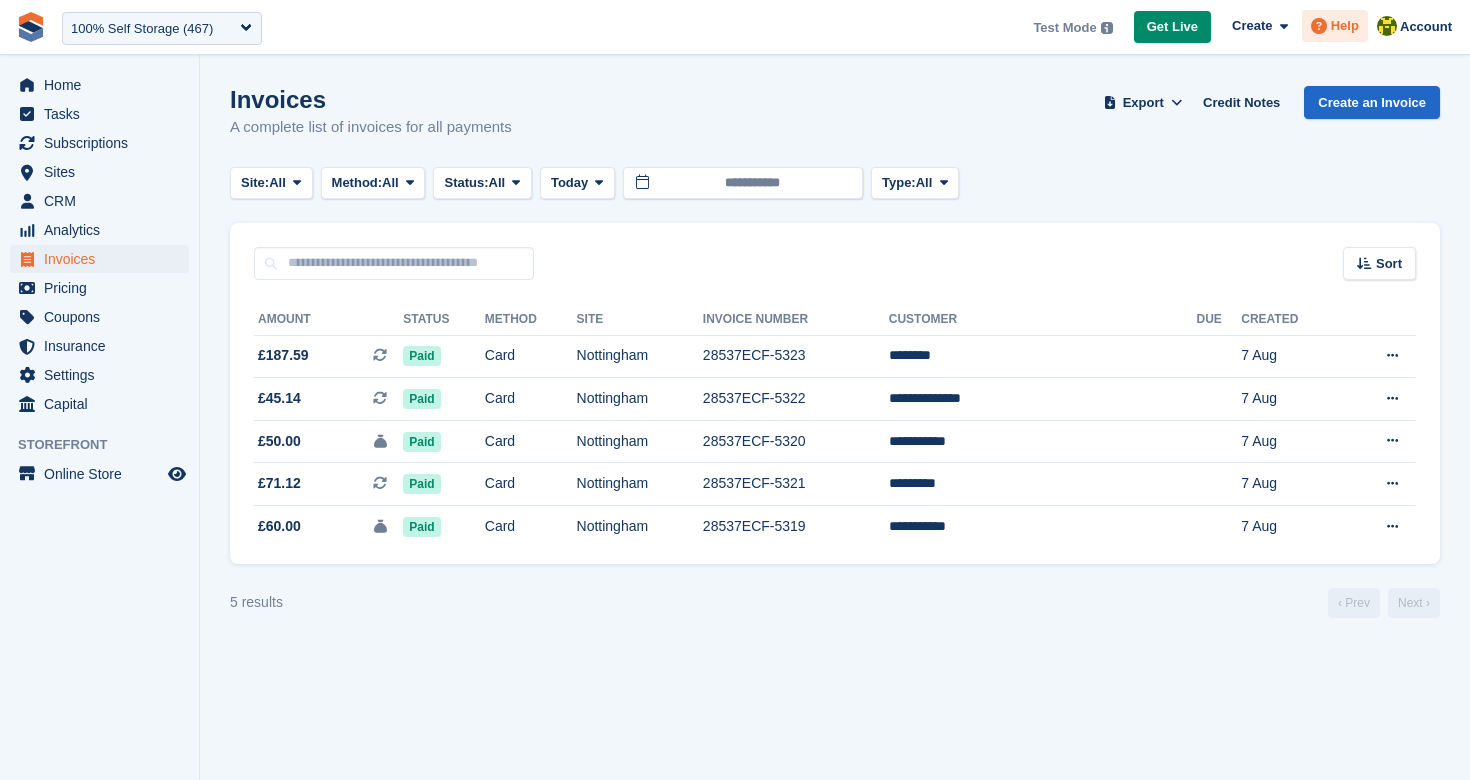 click at bounding box center [1319, 26] 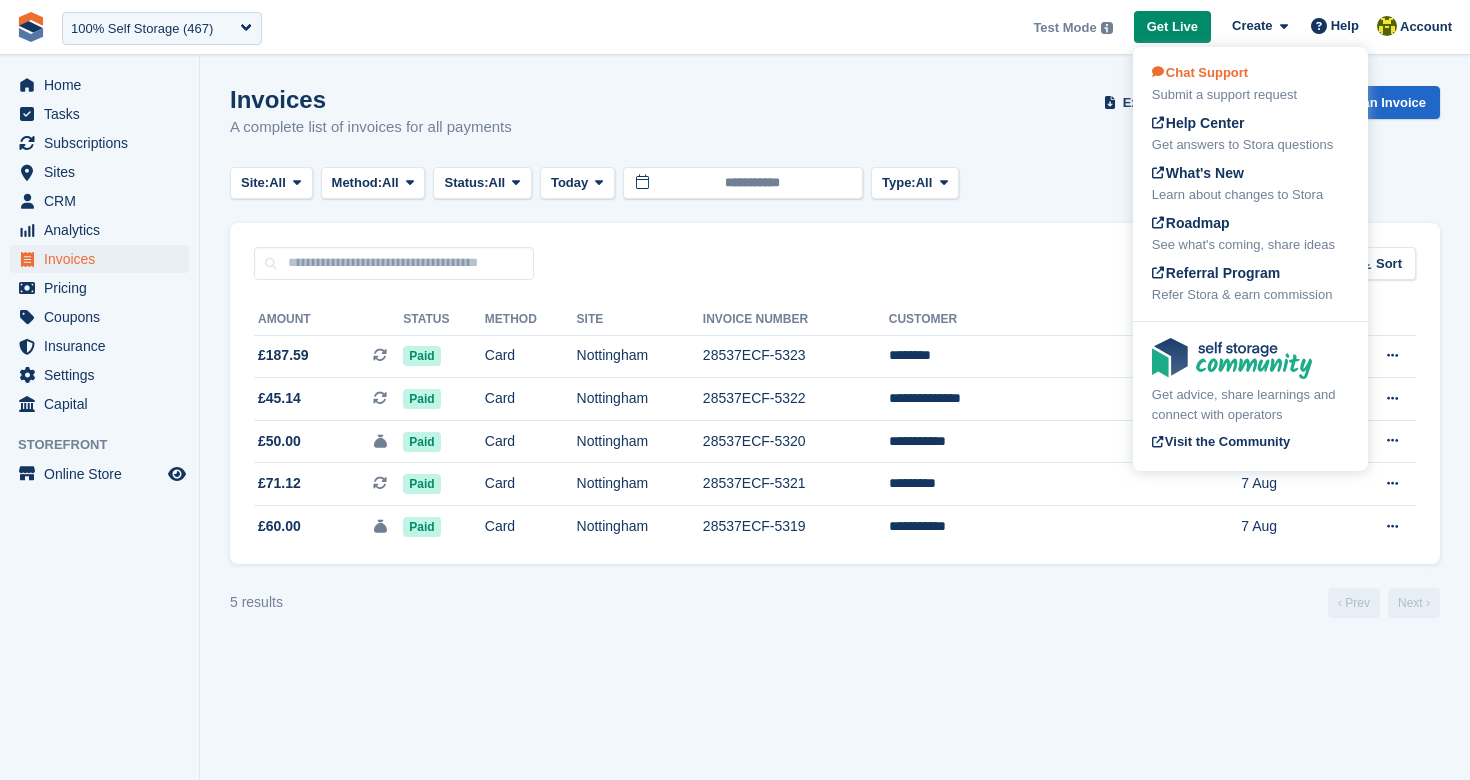 click on "Chat Support
Submit a support request" at bounding box center (1250, 84) 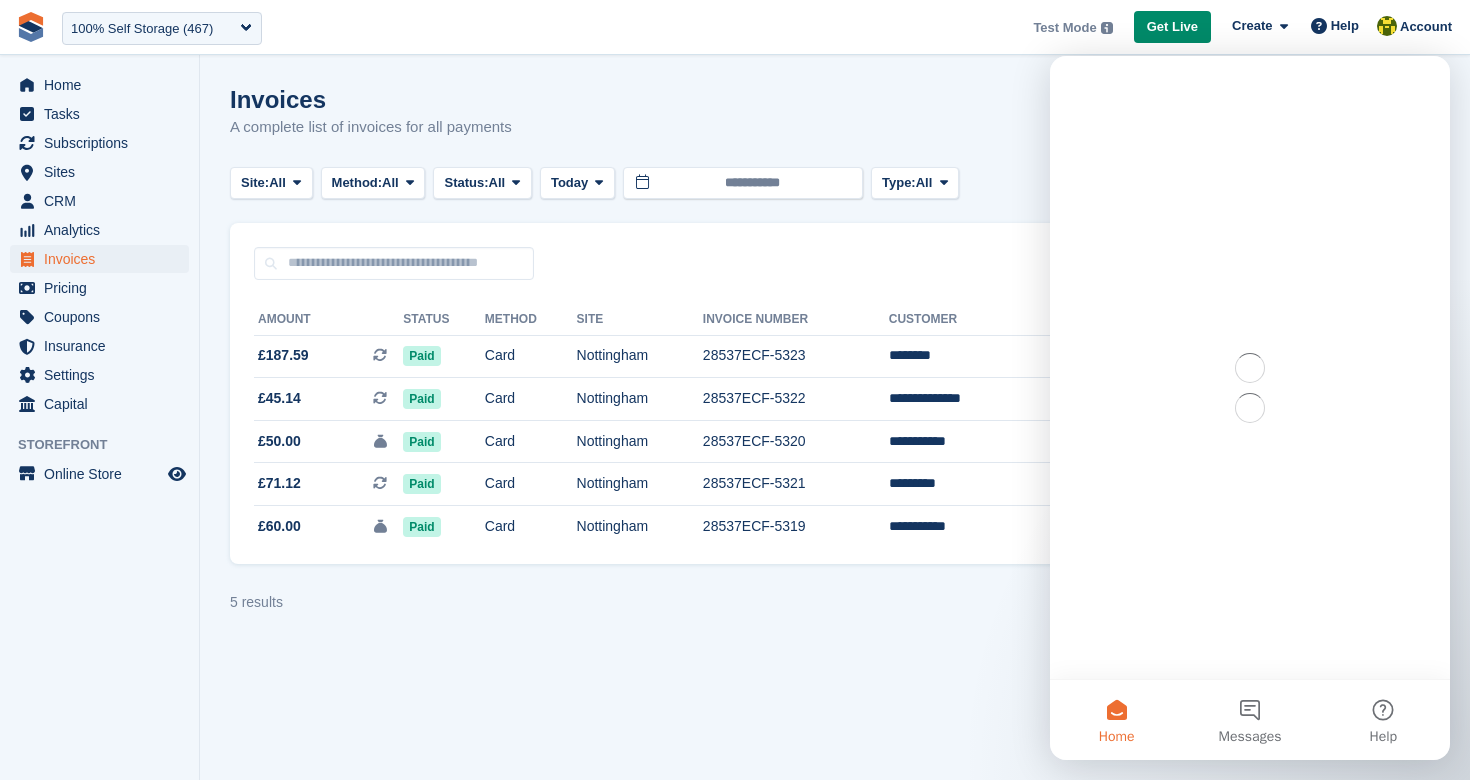 scroll, scrollTop: 0, scrollLeft: 0, axis: both 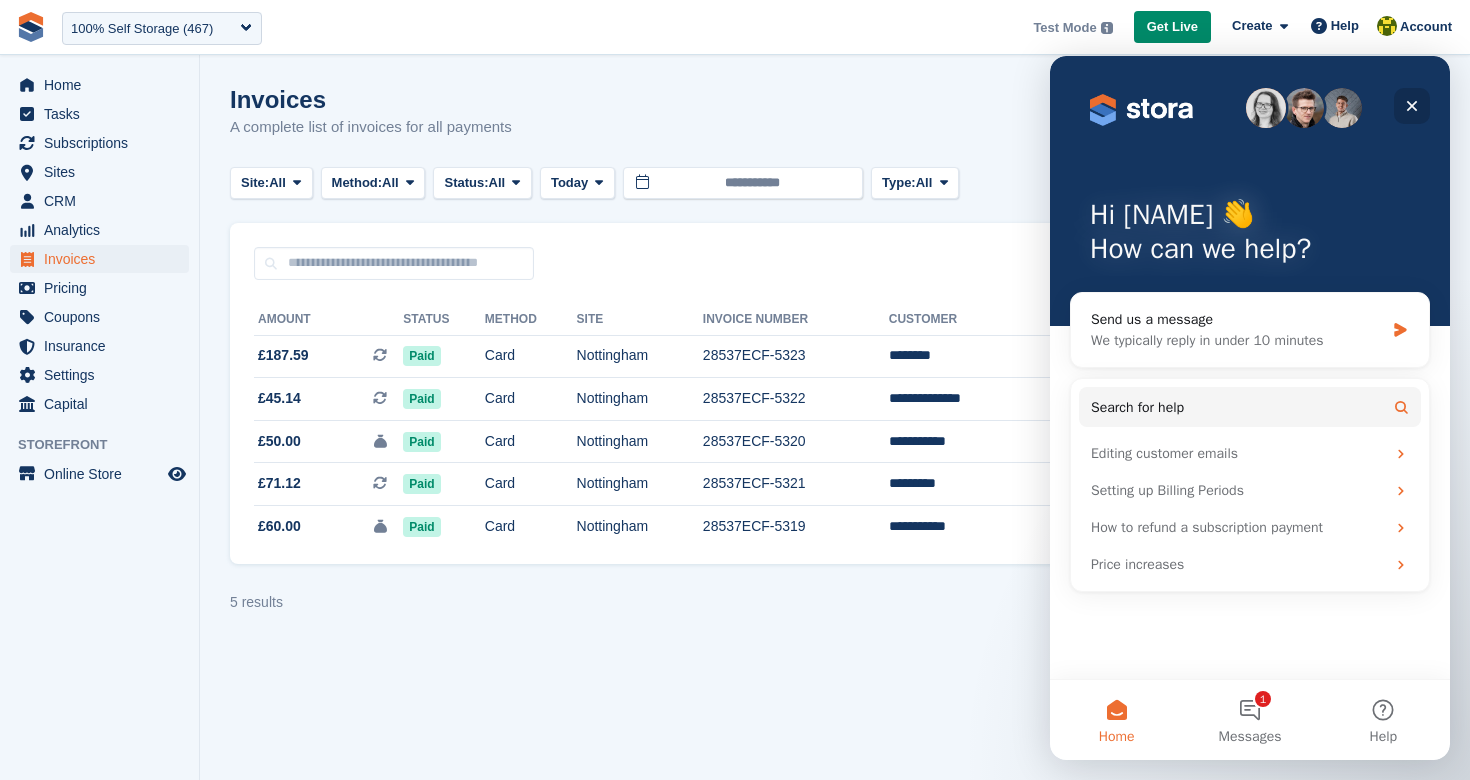 click 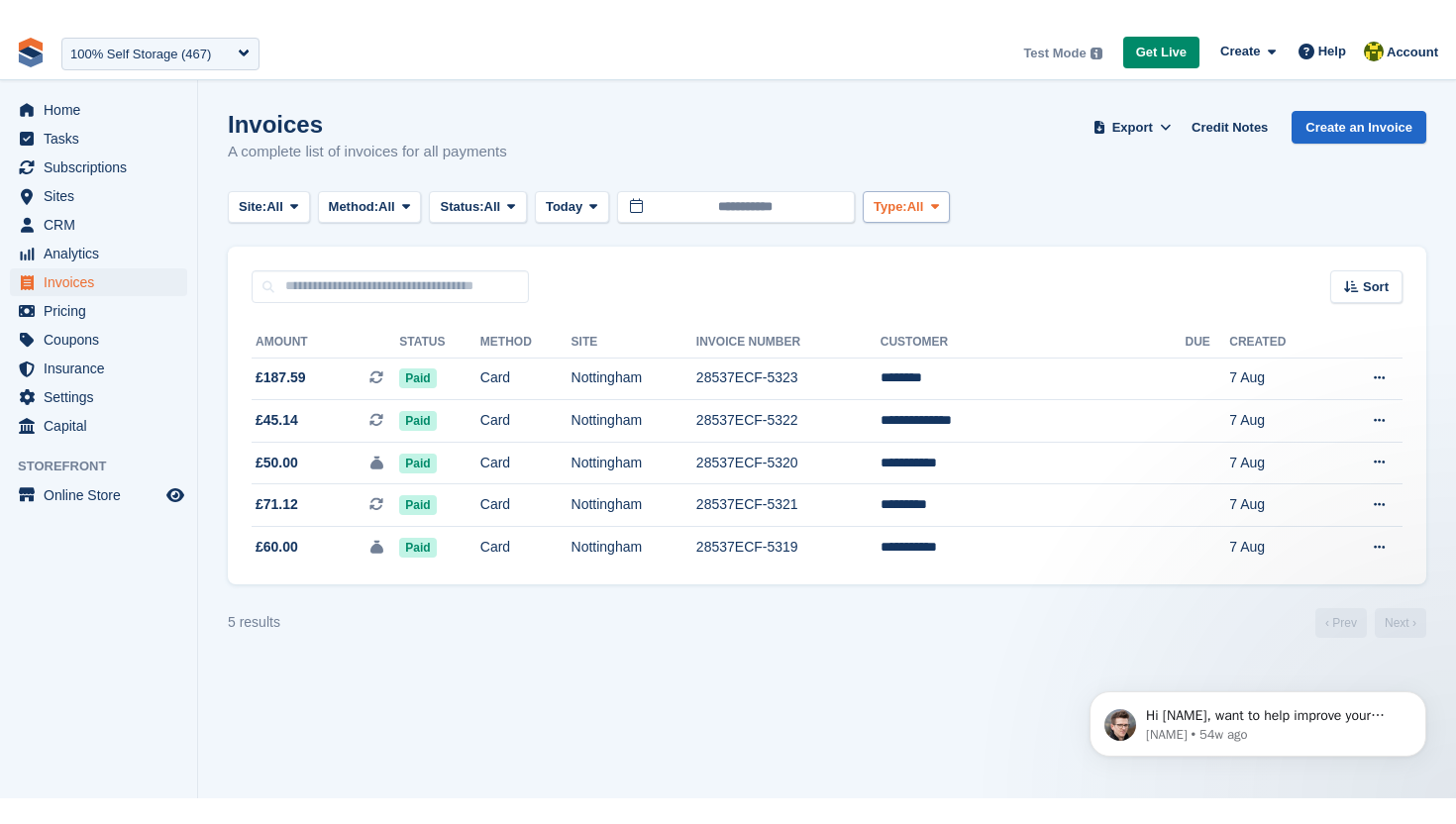 scroll, scrollTop: 0, scrollLeft: 0, axis: both 